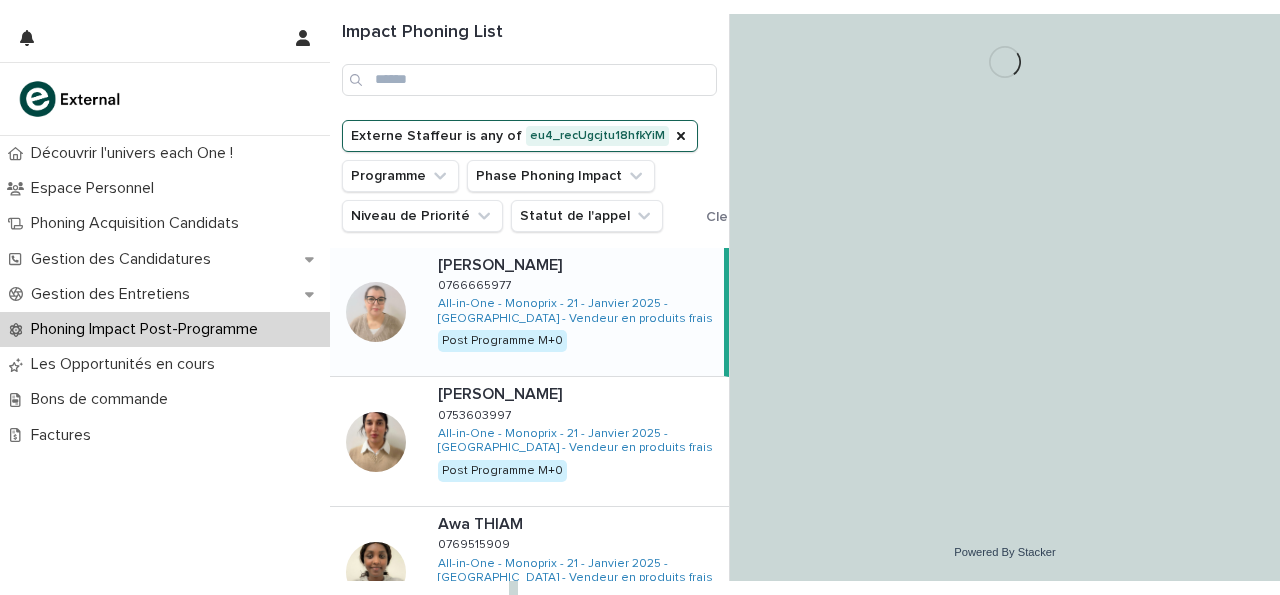 scroll, scrollTop: 0, scrollLeft: 0, axis: both 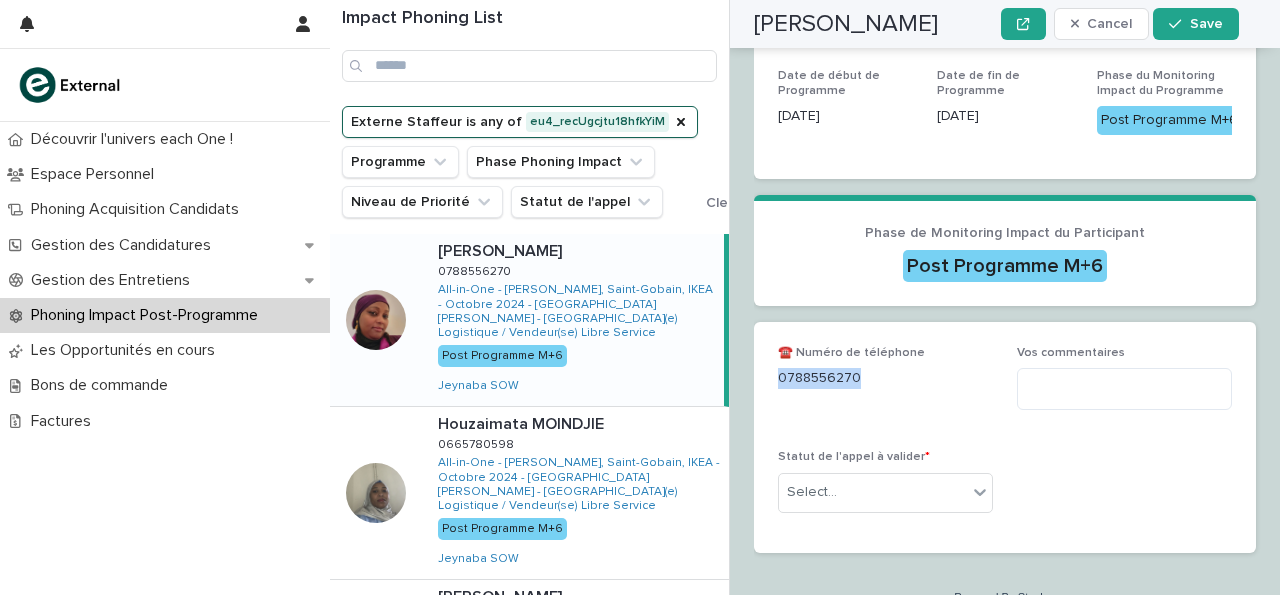drag, startPoint x: 779, startPoint y: 345, endPoint x: 871, endPoint y: 353, distance: 92.34717 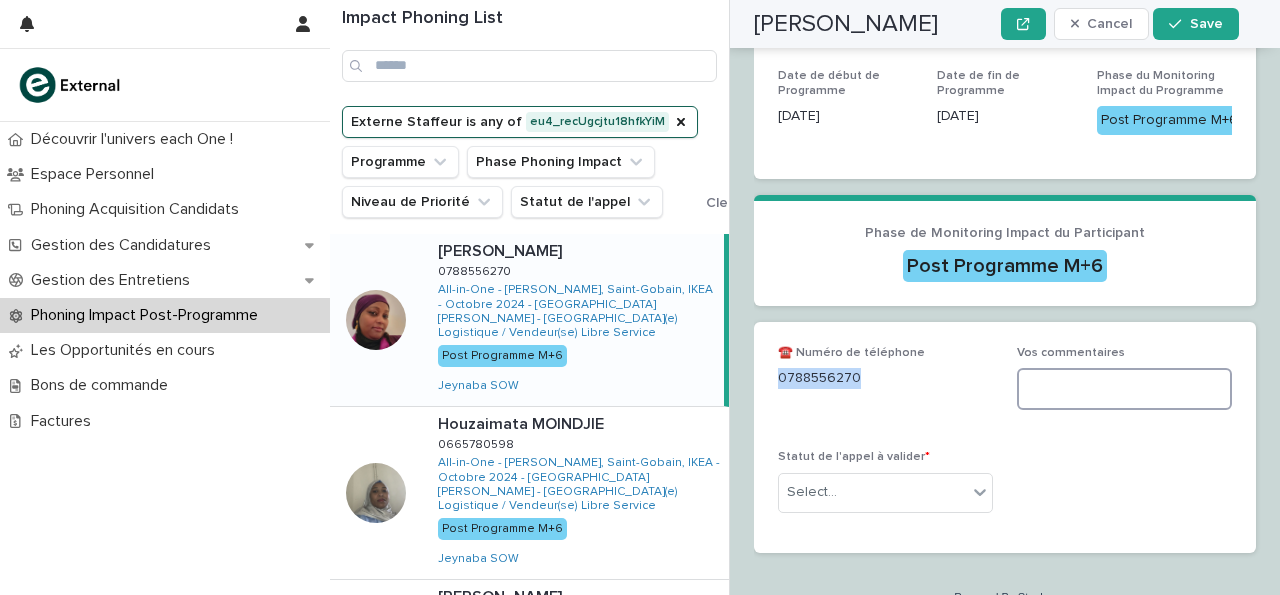click at bounding box center [1124, 389] 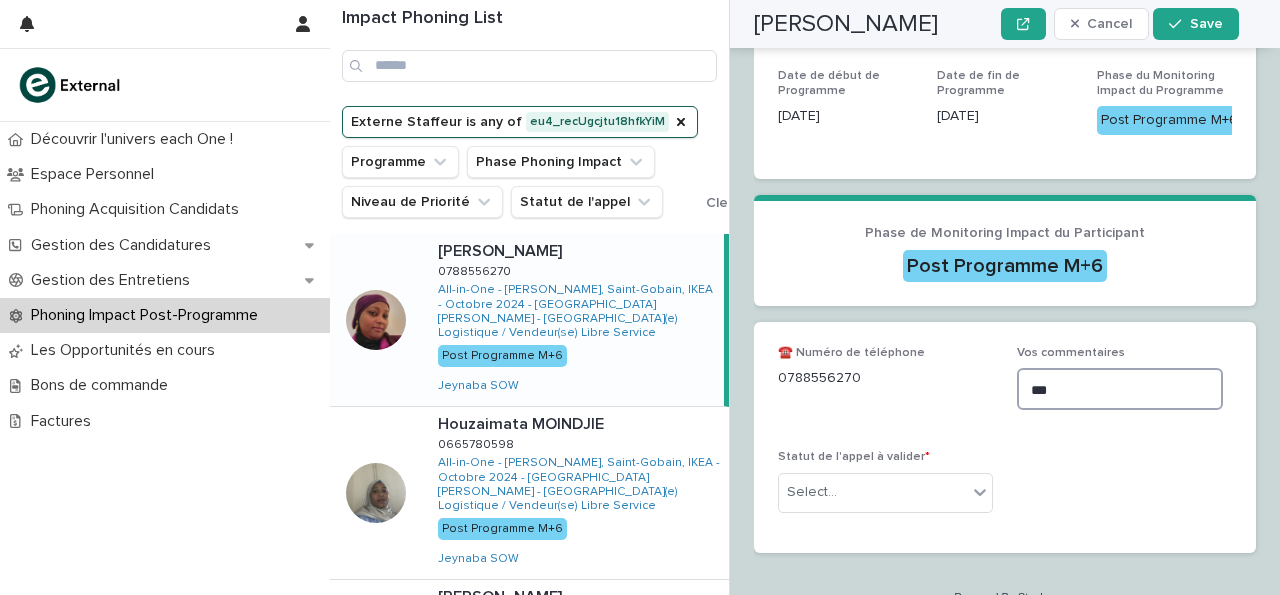 scroll, scrollTop: 532, scrollLeft: 0, axis: vertical 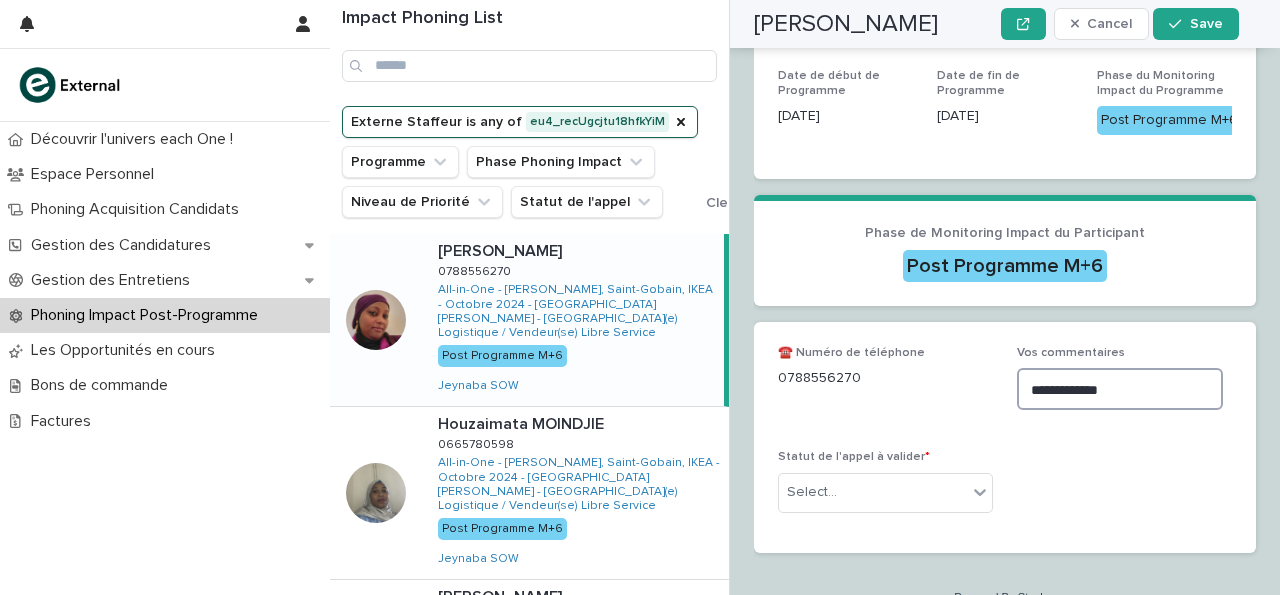 type on "**********" 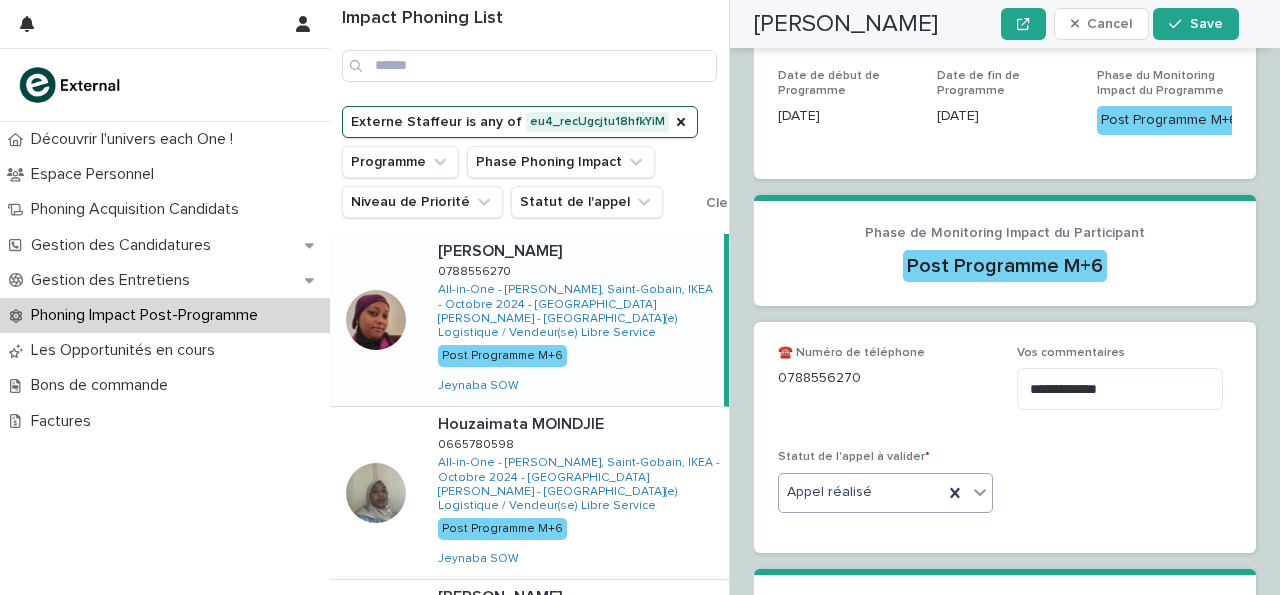 scroll, scrollTop: 786, scrollLeft: 0, axis: vertical 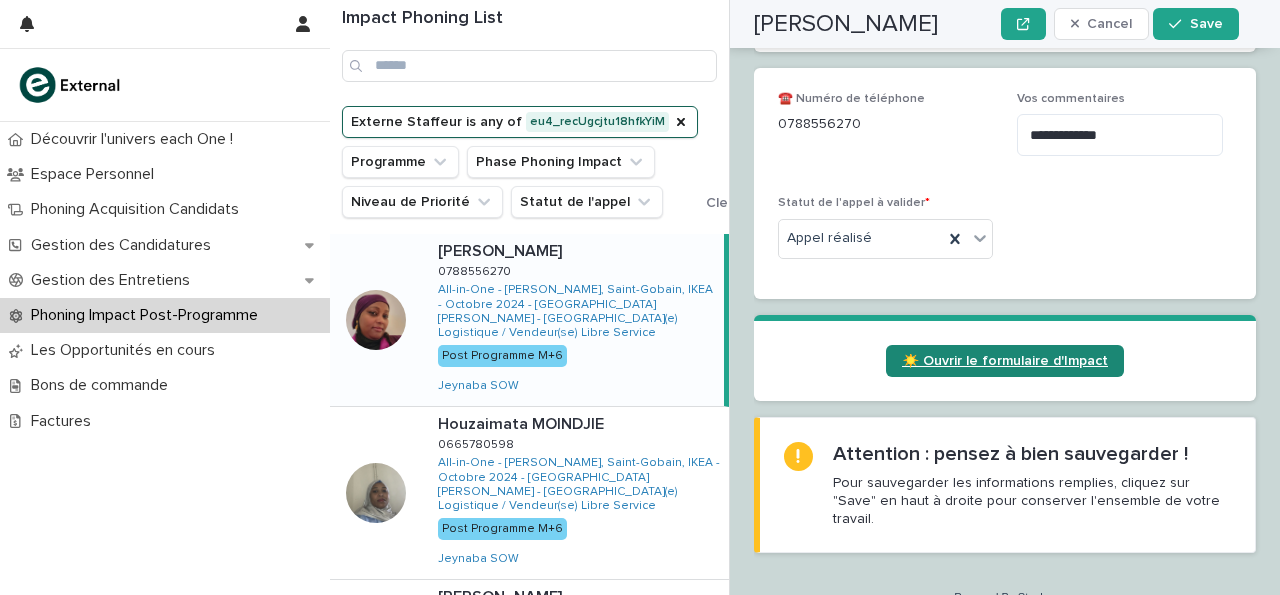 click on "☀️ Ouvrir le formulaire d'Impact" at bounding box center (1005, 361) 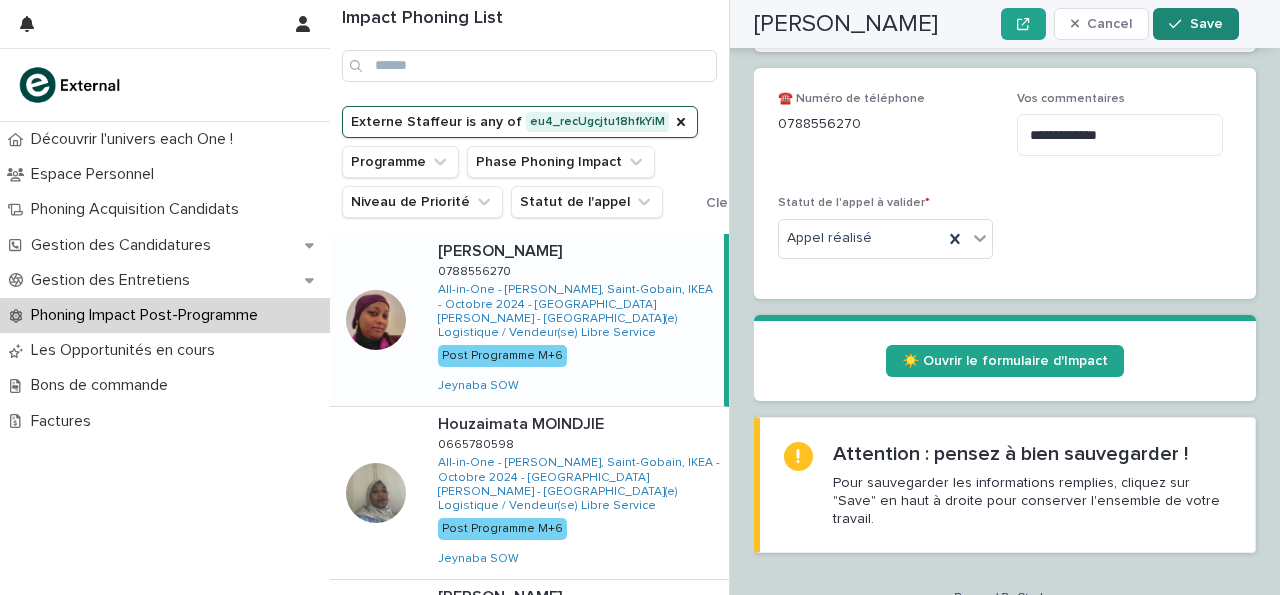 click at bounding box center [1179, 24] 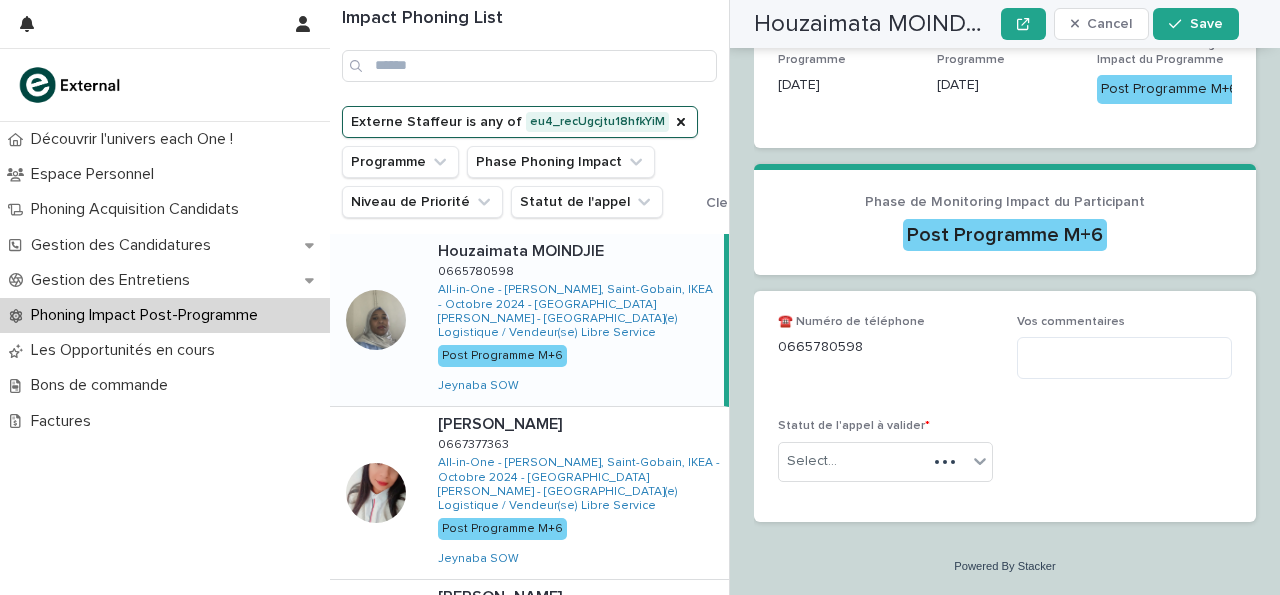 scroll, scrollTop: 532, scrollLeft: 0, axis: vertical 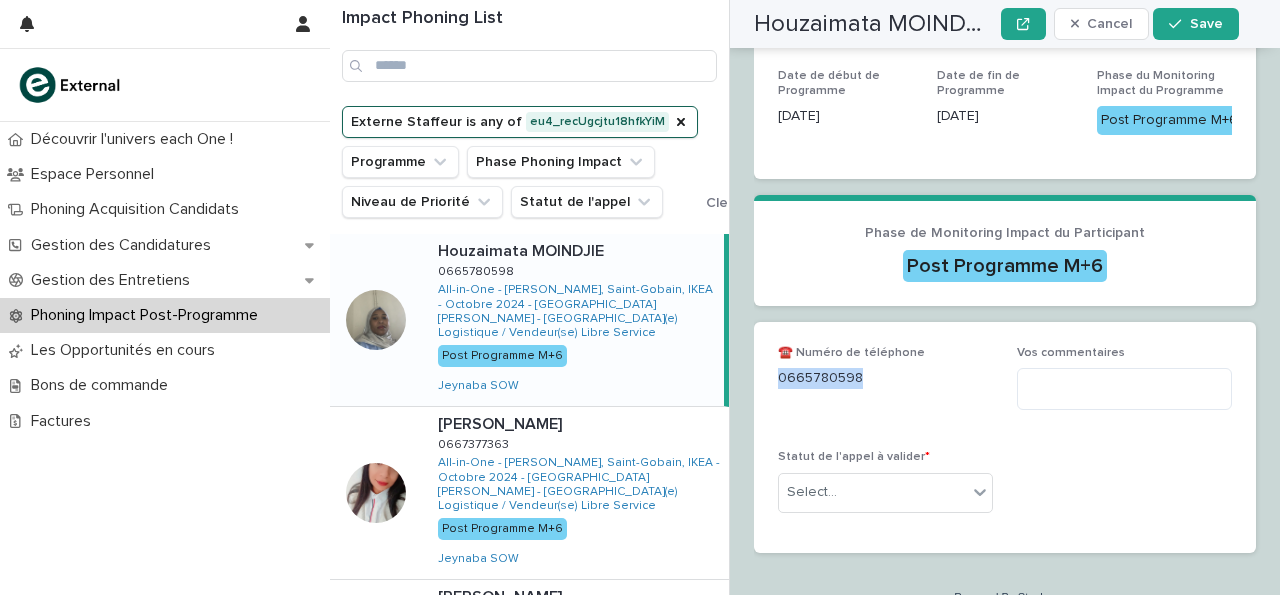 drag, startPoint x: 778, startPoint y: 349, endPoint x: 872, endPoint y: 354, distance: 94.13288 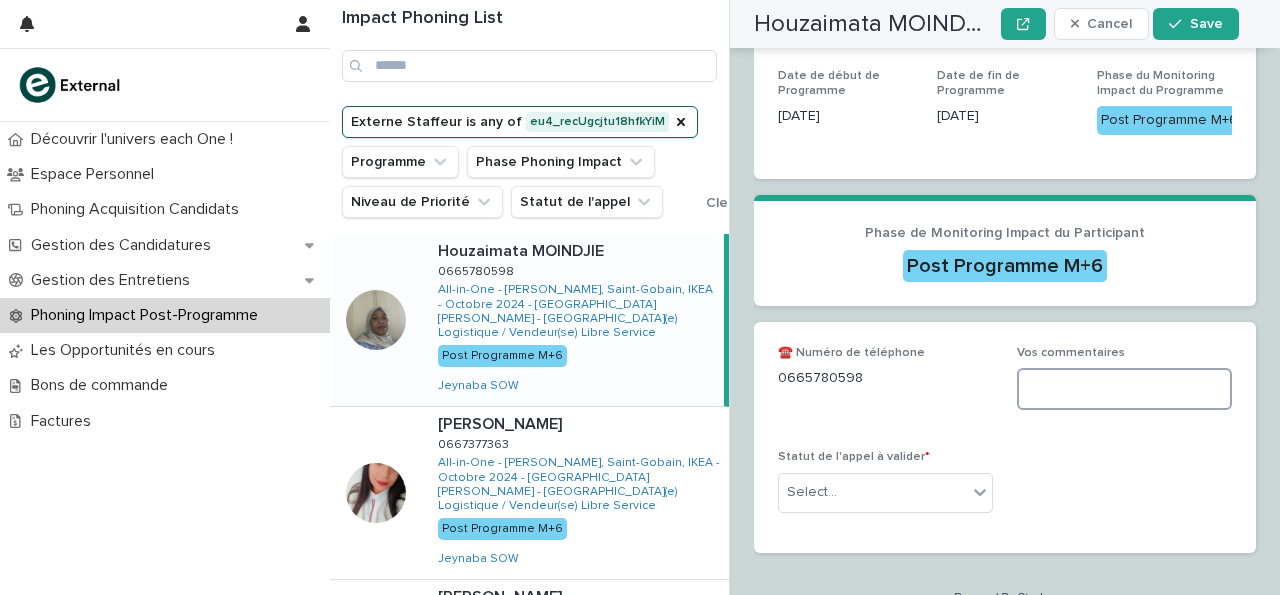 click at bounding box center [1124, 389] 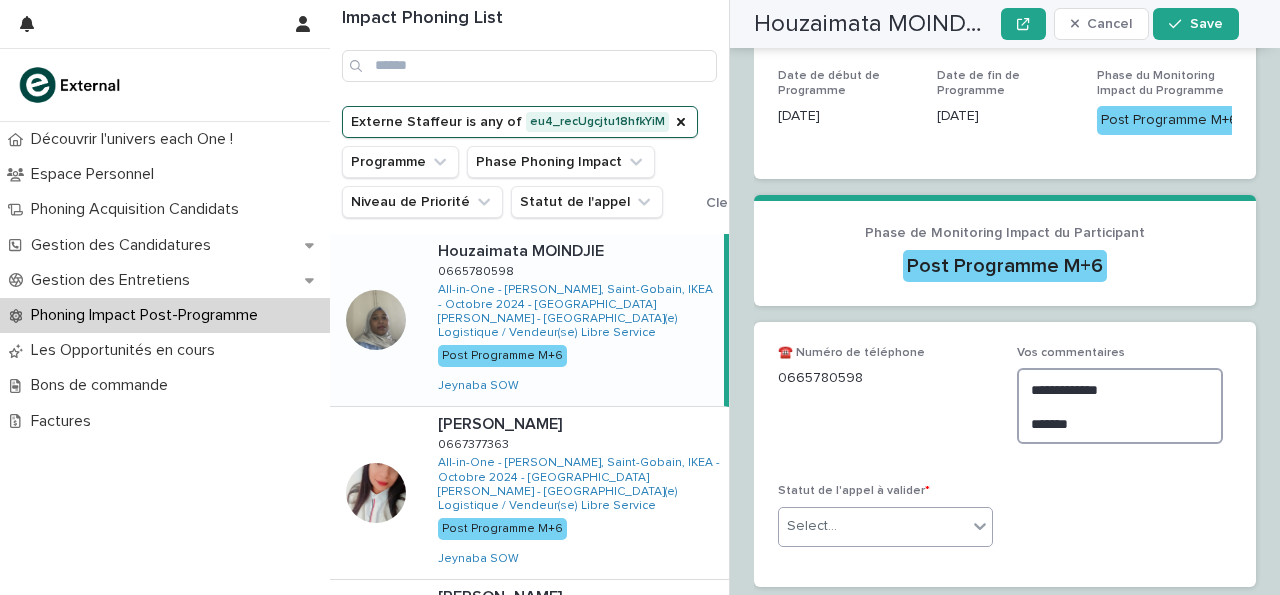 type on "**********" 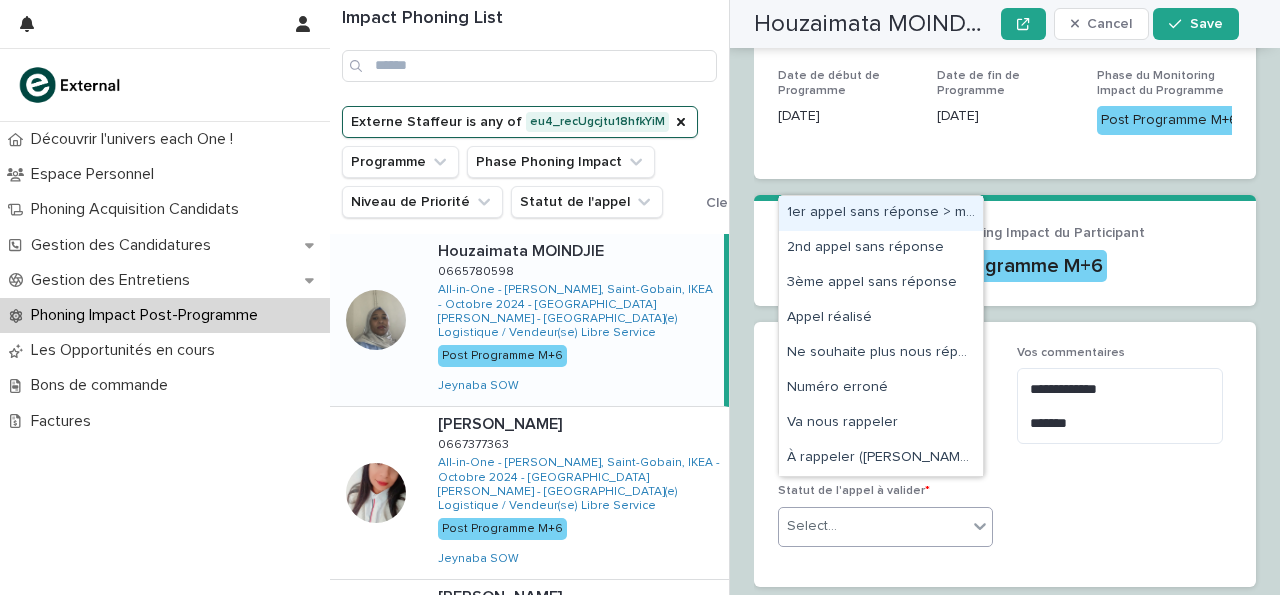 click 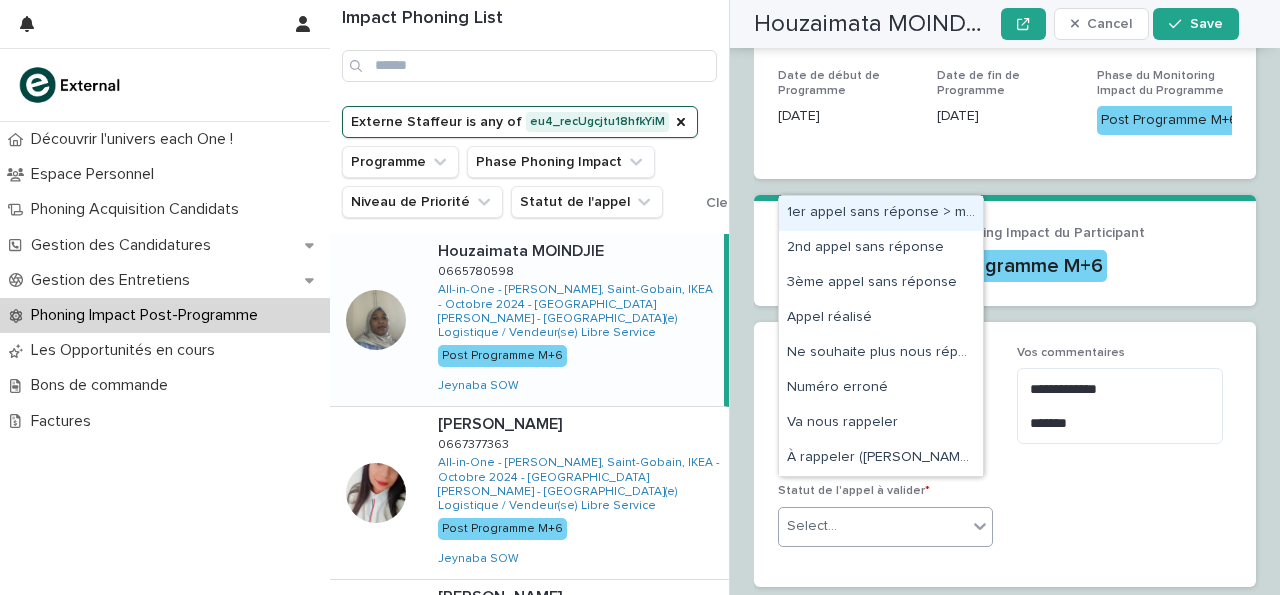 click on "1er appel sans réponse > message laissé" at bounding box center [881, 213] 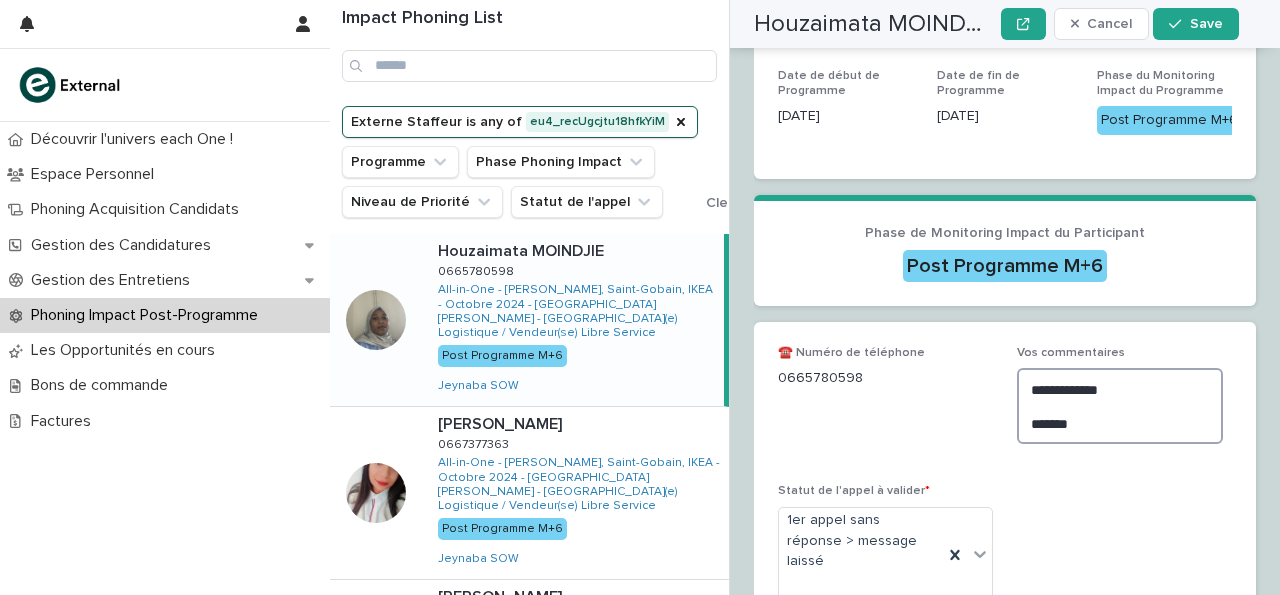 click on "**********" at bounding box center (1120, 406) 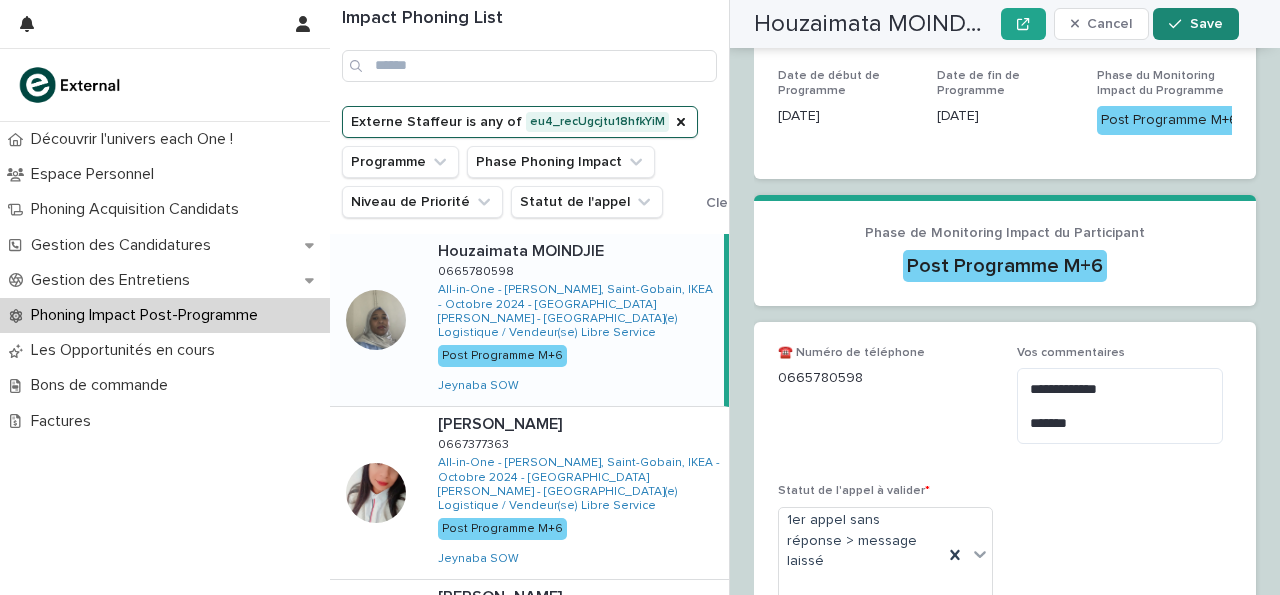 click on "Save" at bounding box center [1195, 24] 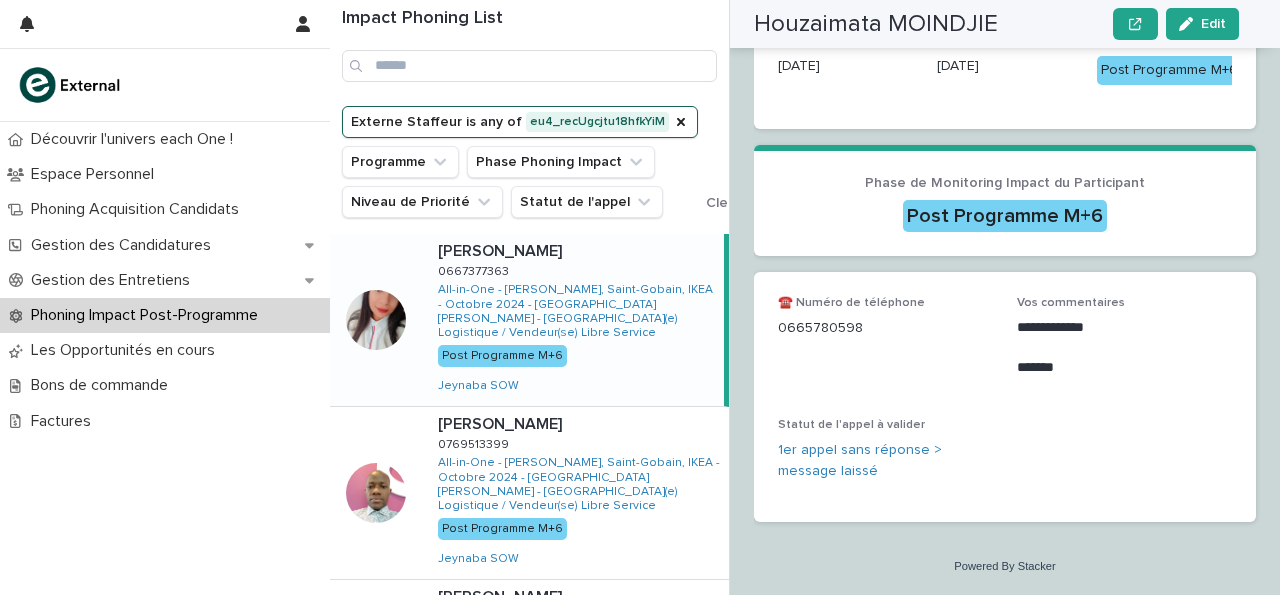 scroll, scrollTop: 0, scrollLeft: 0, axis: both 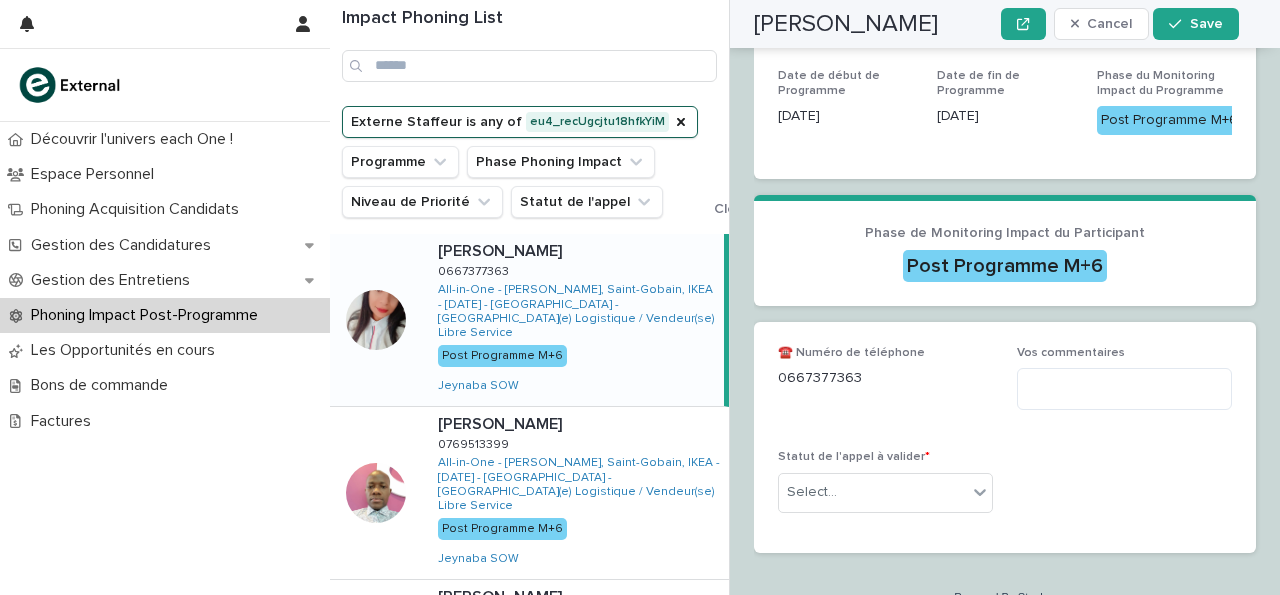 click on "☎️ Numéro de téléphone 0667377363 Vos commentaires Statut de l'appel à valider * Select..." at bounding box center (1005, 437) 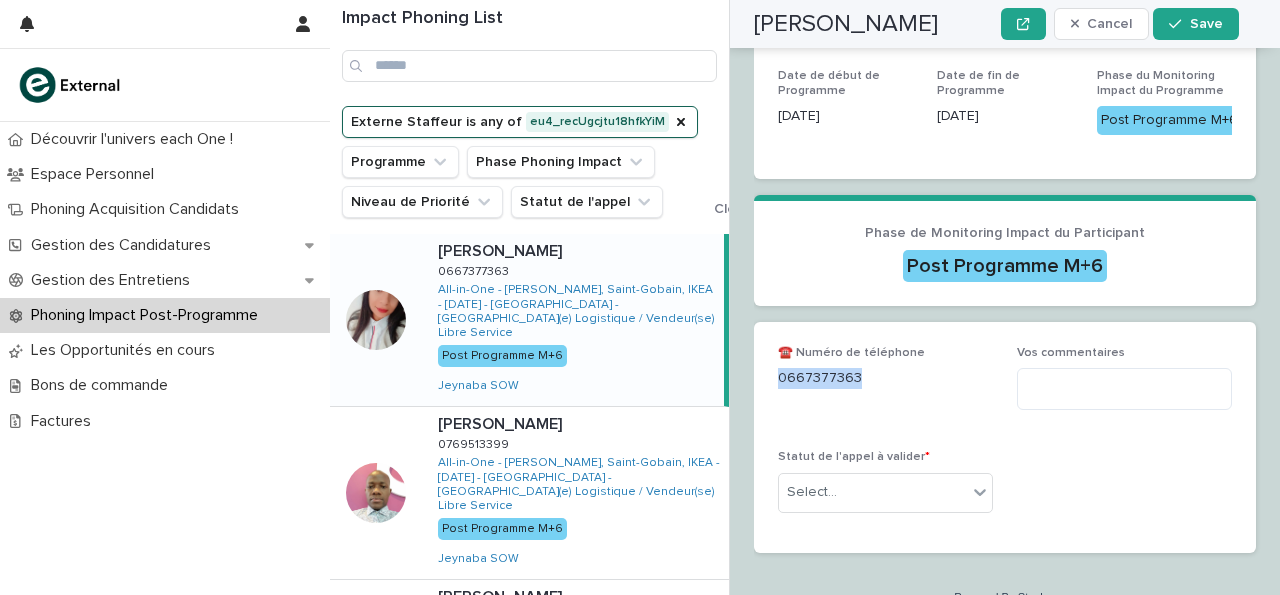 drag, startPoint x: 779, startPoint y: 348, endPoint x: 863, endPoint y: 354, distance: 84.21401 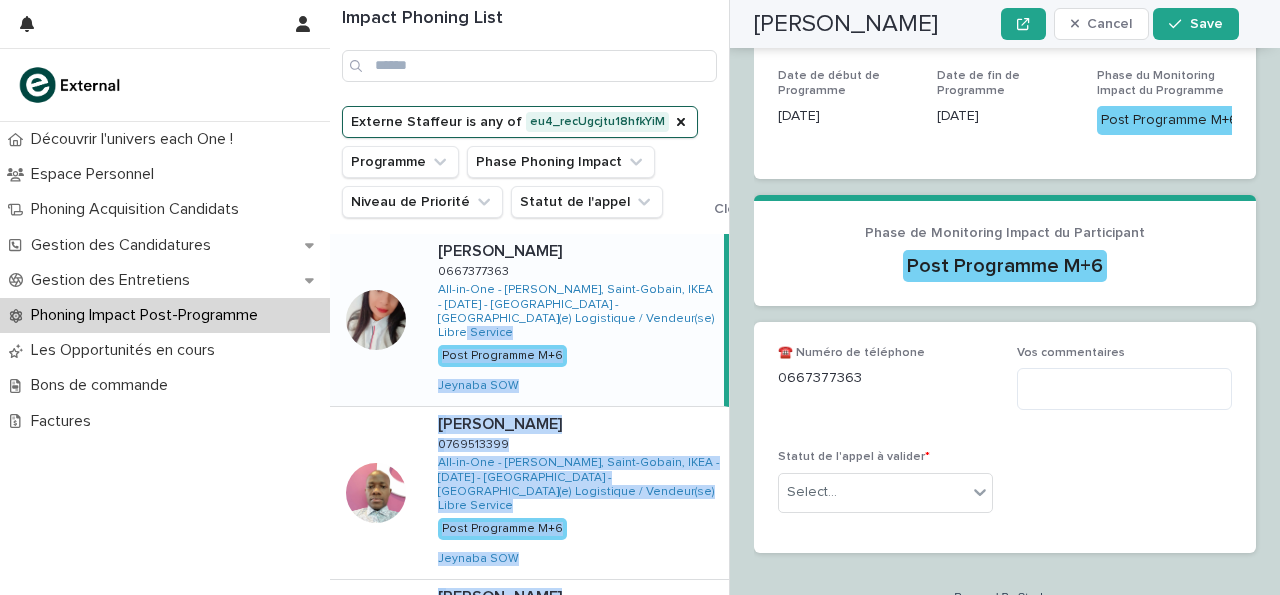 drag, startPoint x: 853, startPoint y: 347, endPoint x: 697, endPoint y: 332, distance: 156.7195 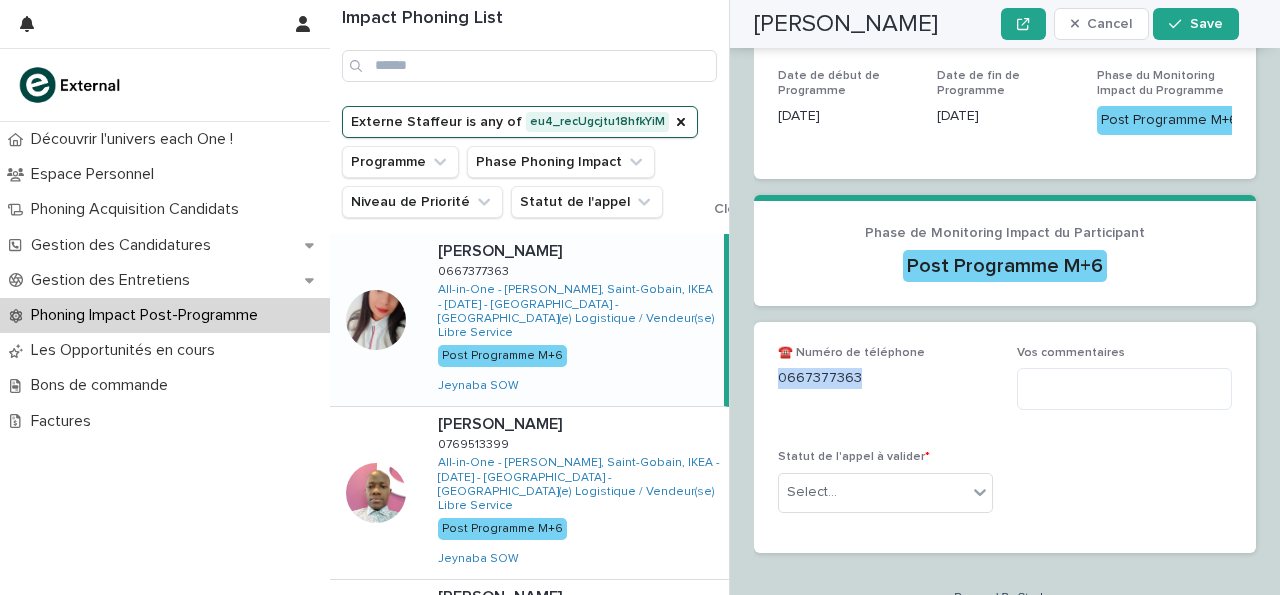 drag, startPoint x: 780, startPoint y: 349, endPoint x: 856, endPoint y: 345, distance: 76.105194 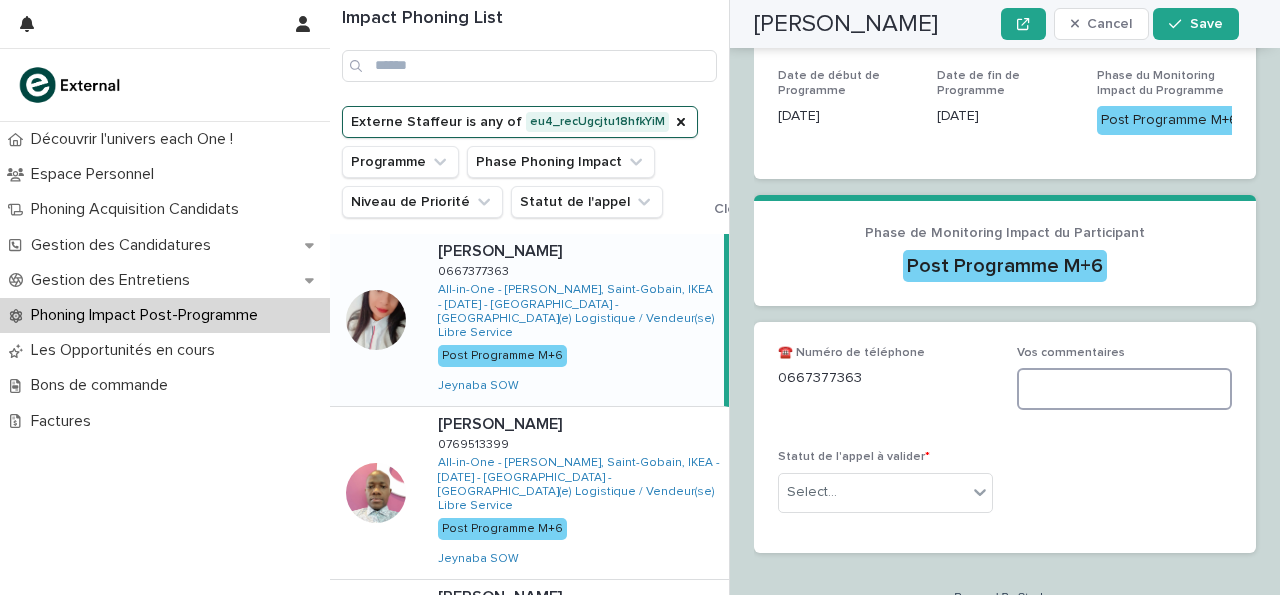 click at bounding box center [1124, 389] 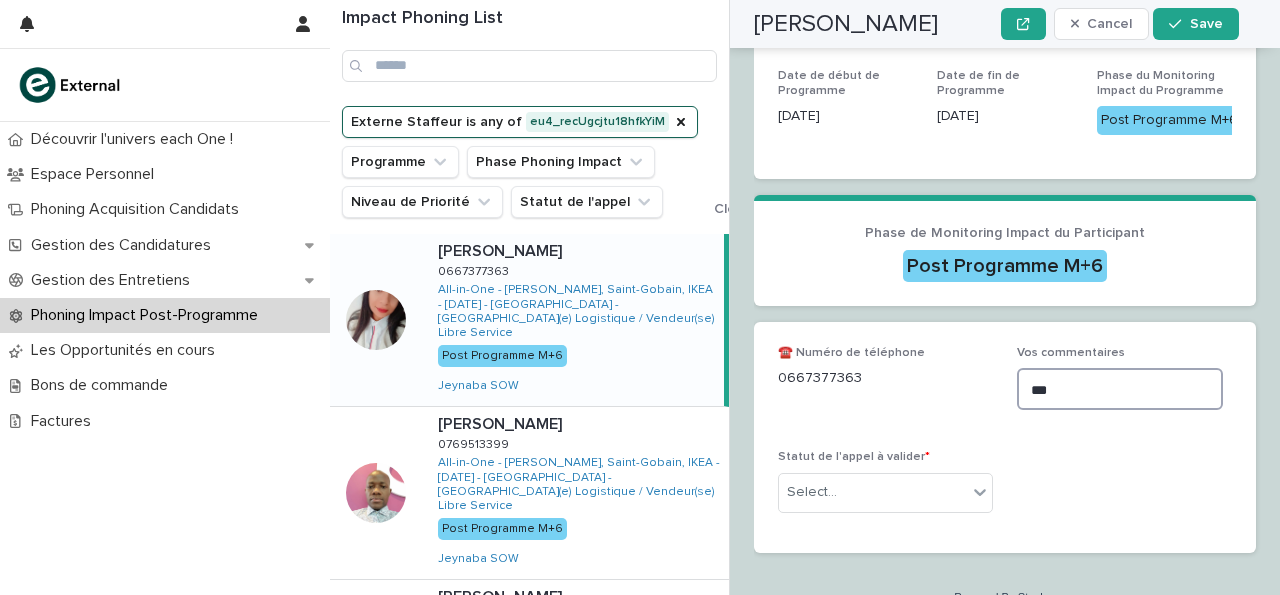 scroll, scrollTop: 532, scrollLeft: 0, axis: vertical 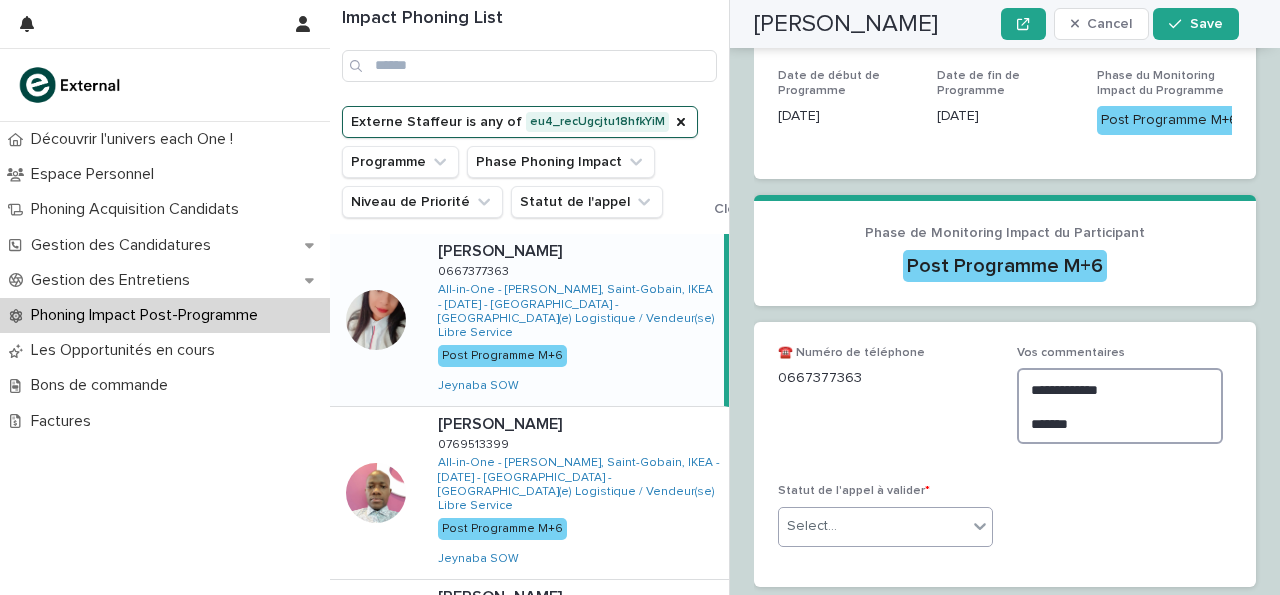type on "**********" 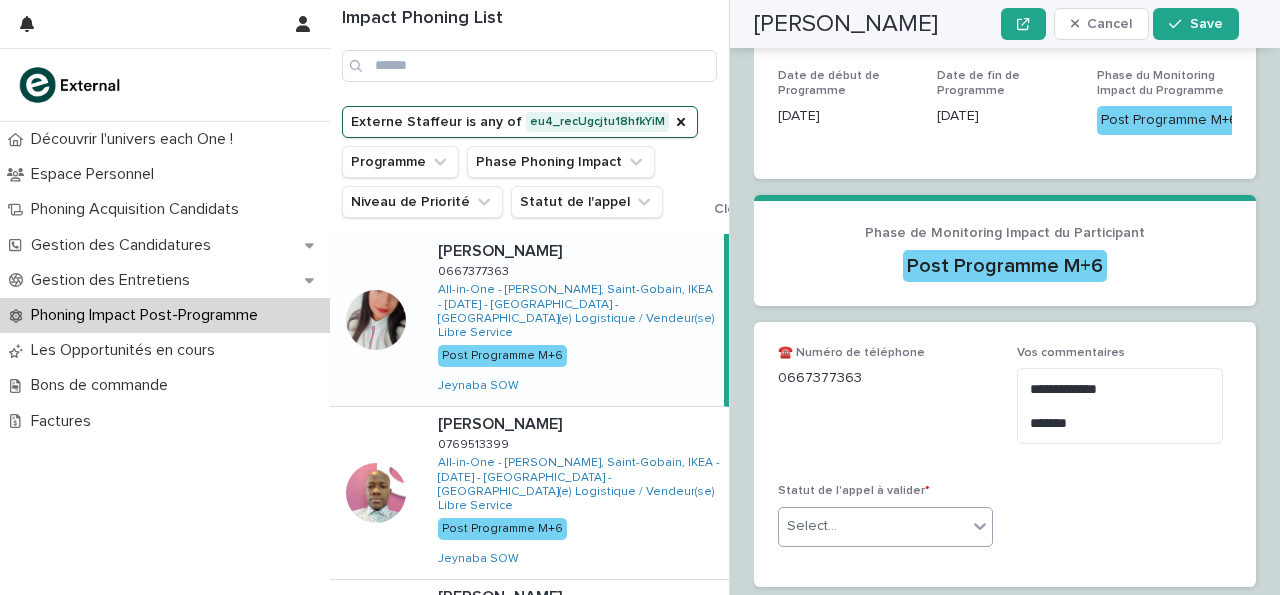 click at bounding box center (980, 526) 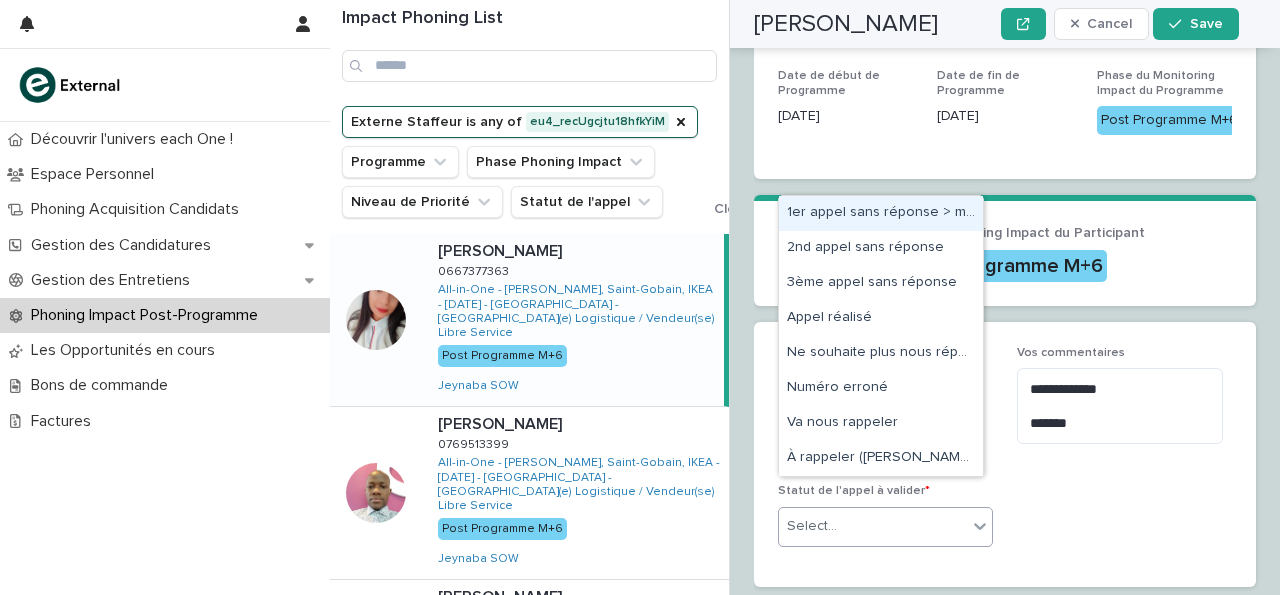 click on "1er appel sans réponse > message laissé" at bounding box center (881, 213) 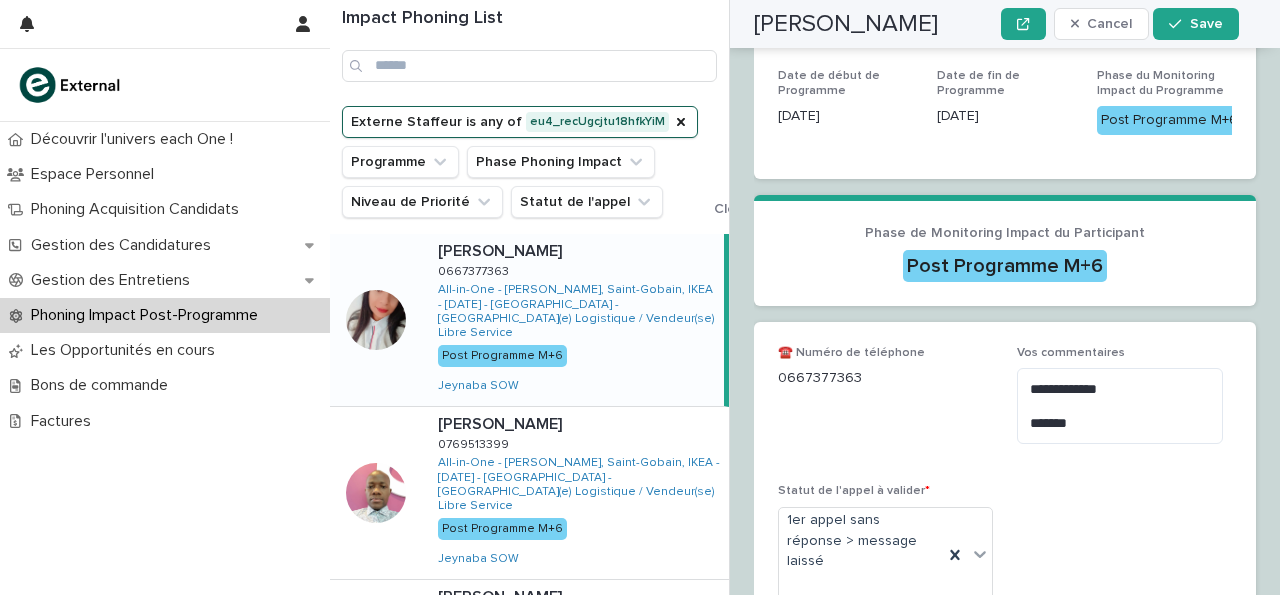 click on "Takwa TOUATI Cancel Save" at bounding box center (996, 24) 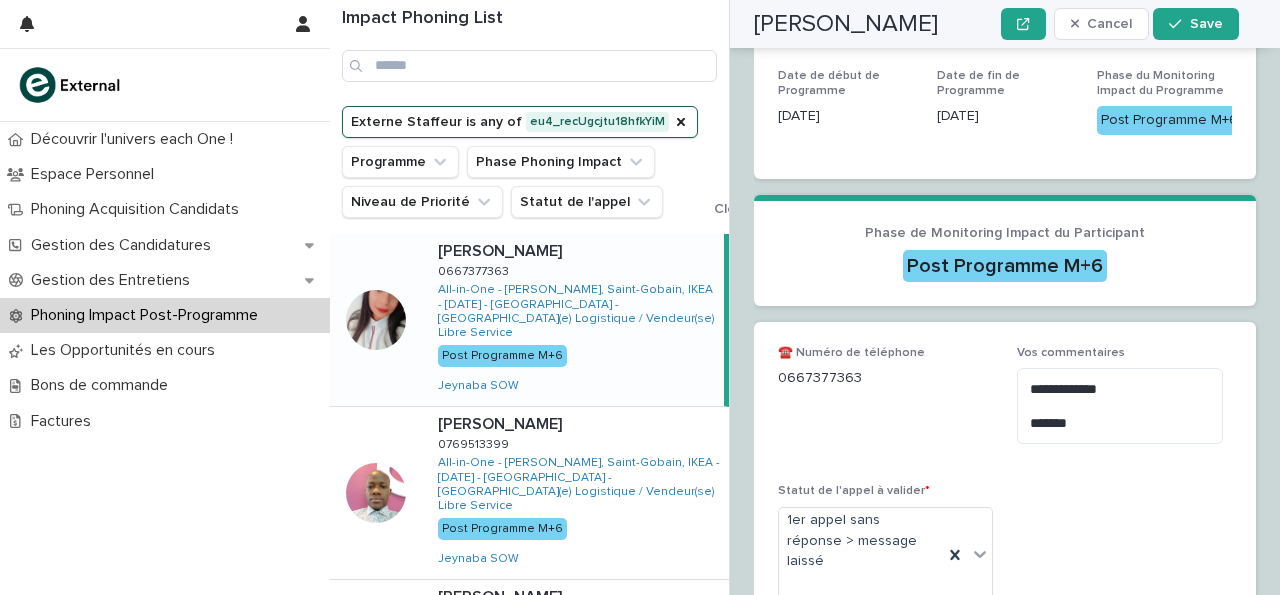 click on "Takwa TOUATI Cancel Save" at bounding box center (996, 24) 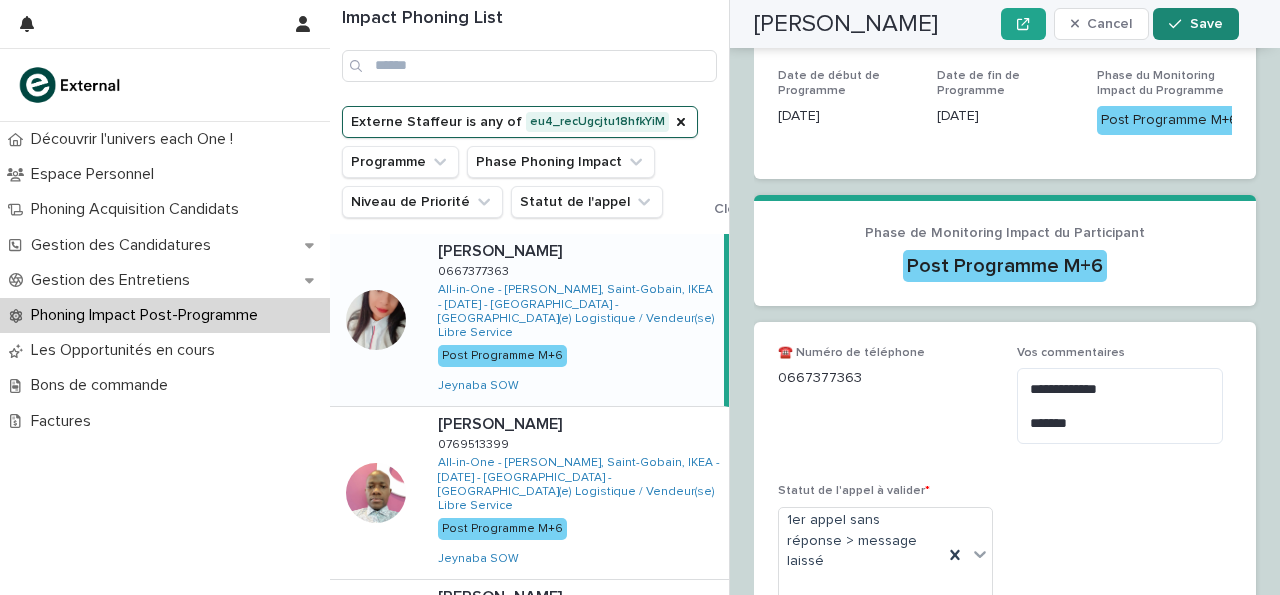 click at bounding box center [1179, 24] 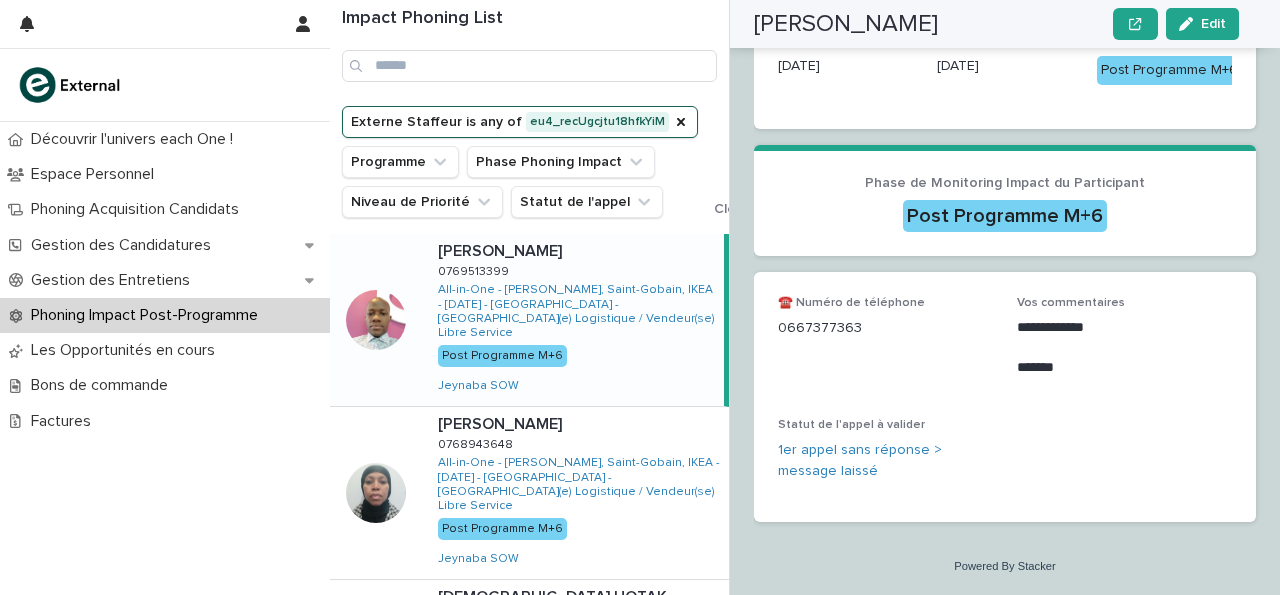 scroll, scrollTop: 434, scrollLeft: 0, axis: vertical 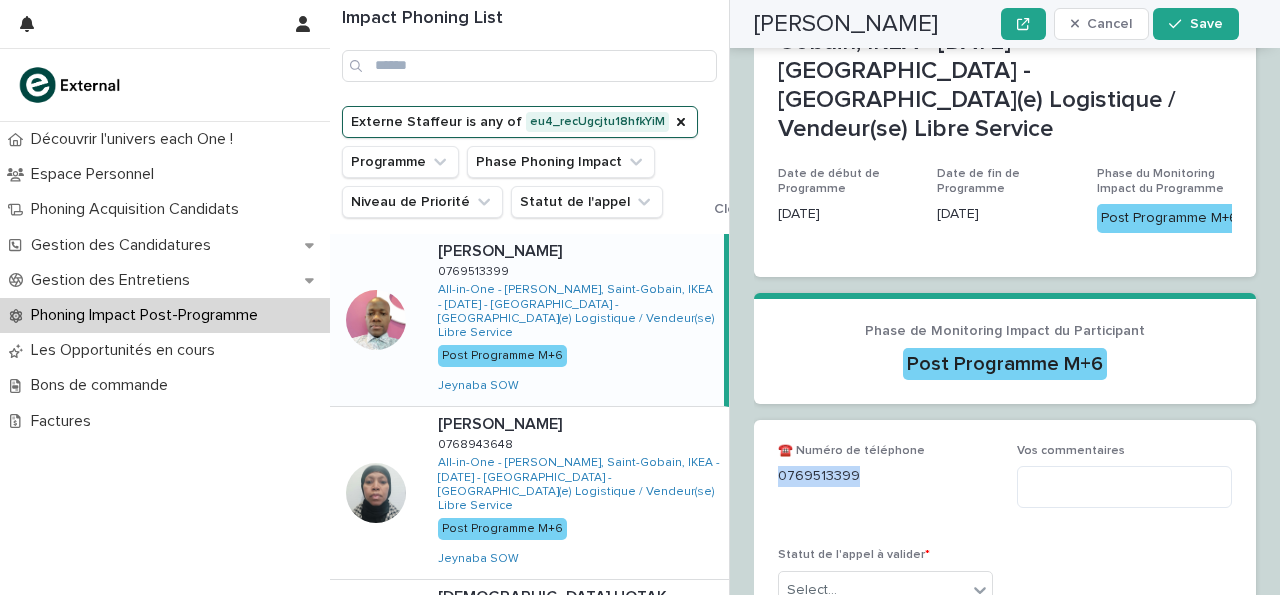 drag, startPoint x: 779, startPoint y: 366, endPoint x: 865, endPoint y: 379, distance: 86.977005 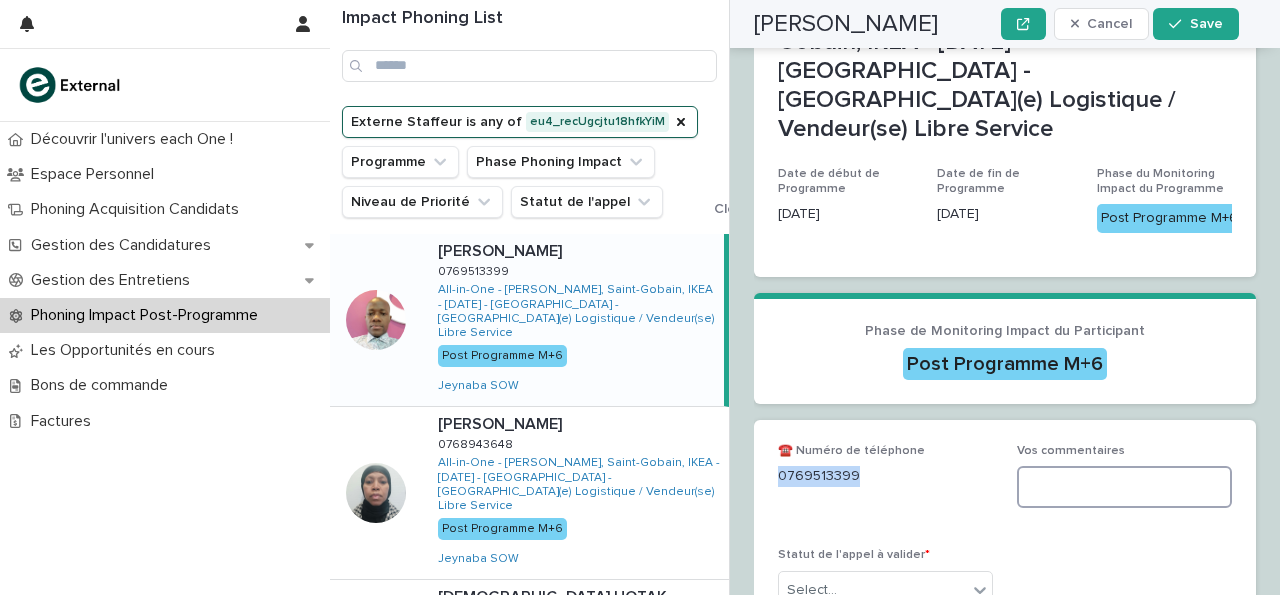 click at bounding box center [1124, 487] 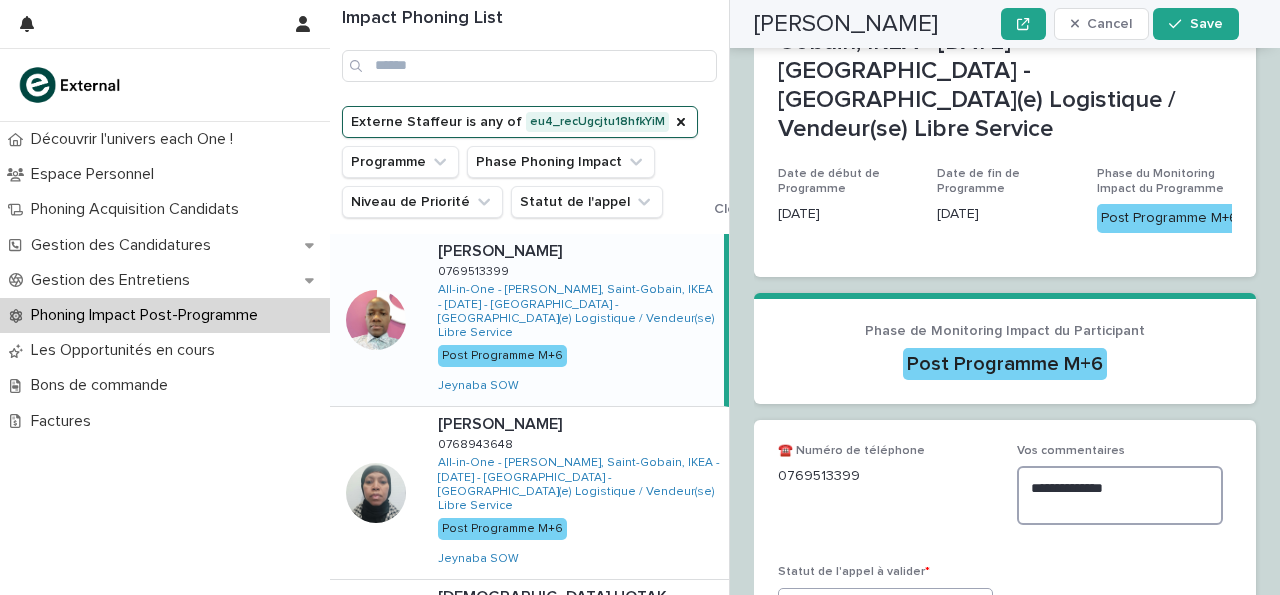 type on "**********" 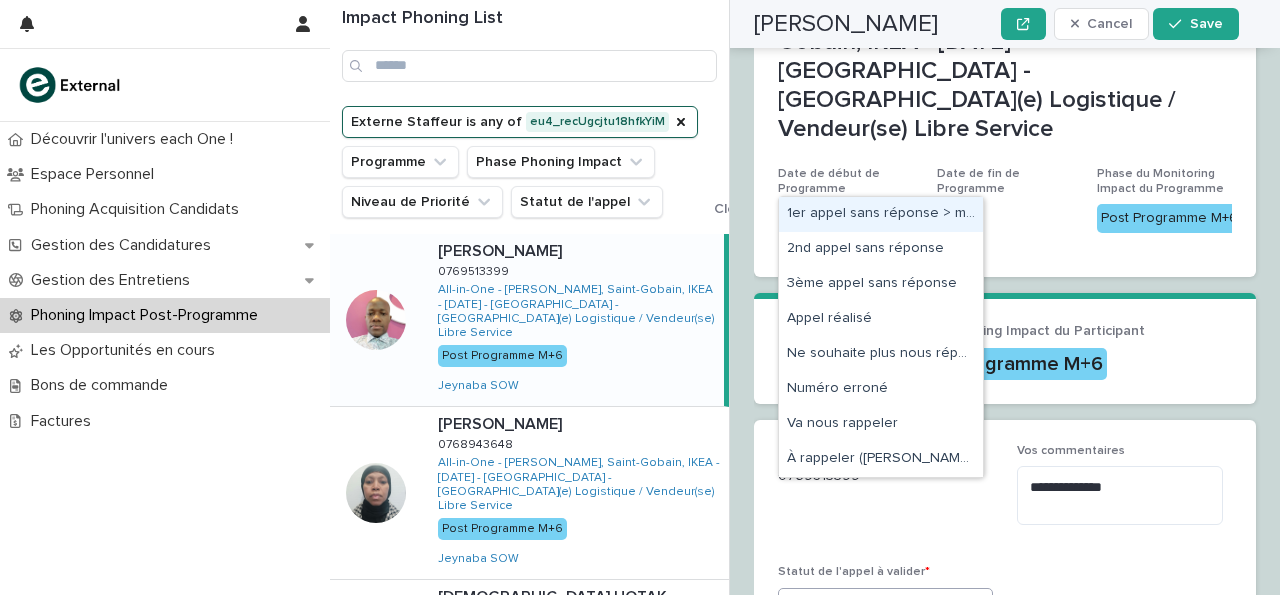 click 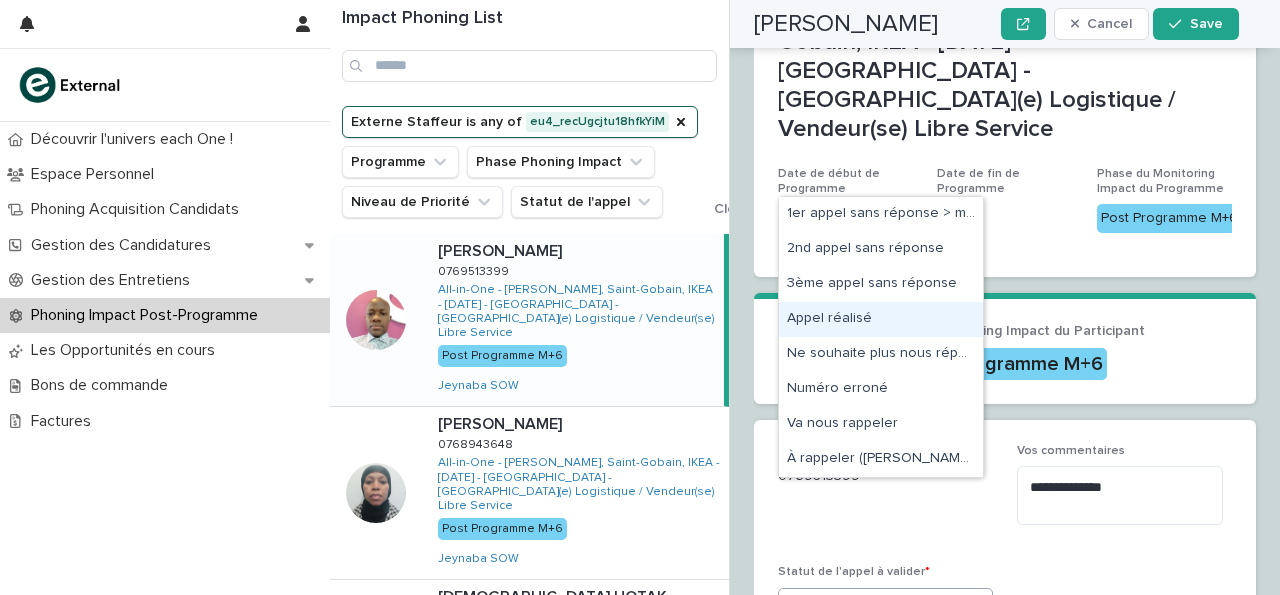 click on "Appel réalisé" at bounding box center (881, 319) 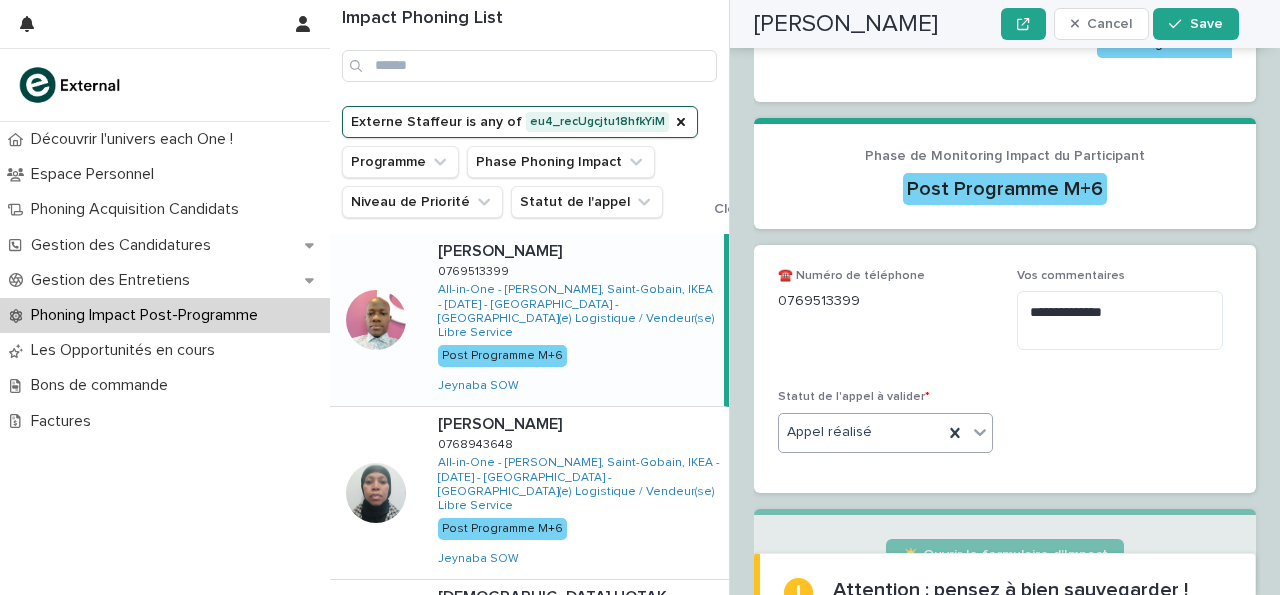 scroll, scrollTop: 681, scrollLeft: 0, axis: vertical 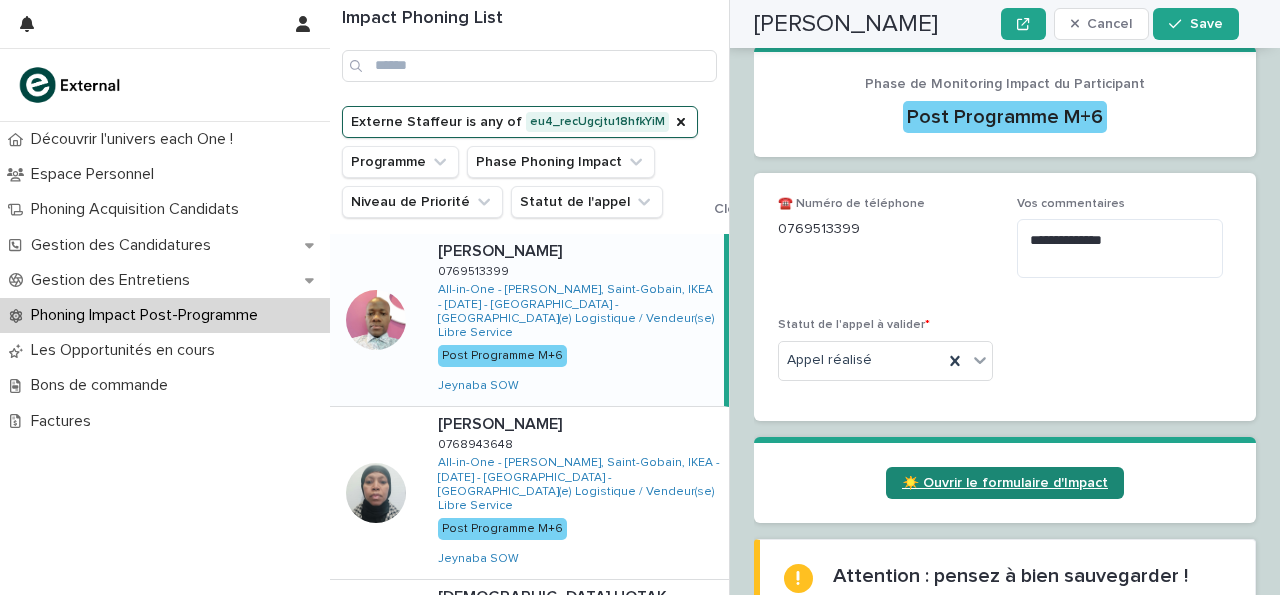 click on "☀️ Ouvrir le formulaire d'Impact" at bounding box center (1005, 483) 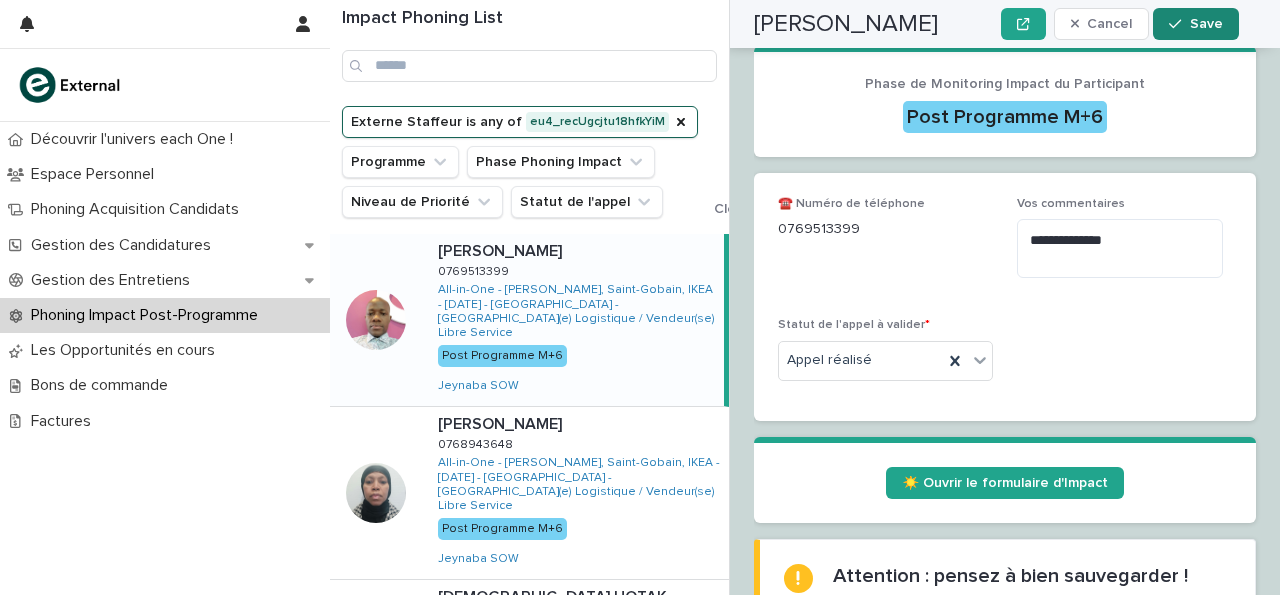 click on "Save" at bounding box center (1206, 24) 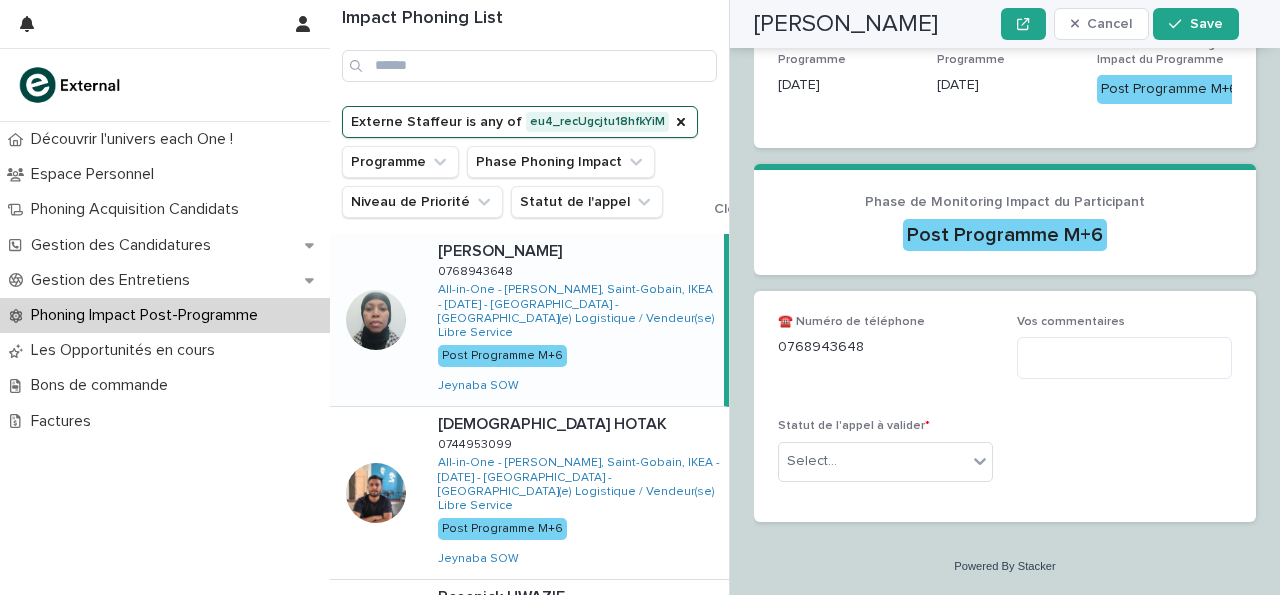 scroll, scrollTop: 532, scrollLeft: 0, axis: vertical 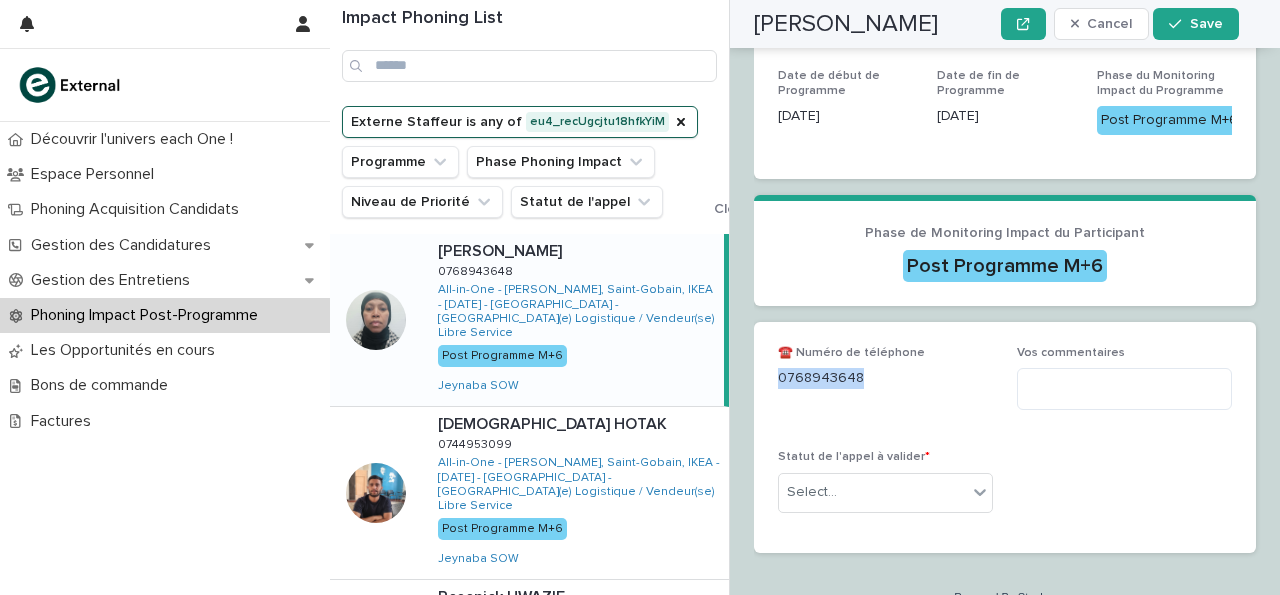 drag, startPoint x: 780, startPoint y: 348, endPoint x: 882, endPoint y: 343, distance: 102.122475 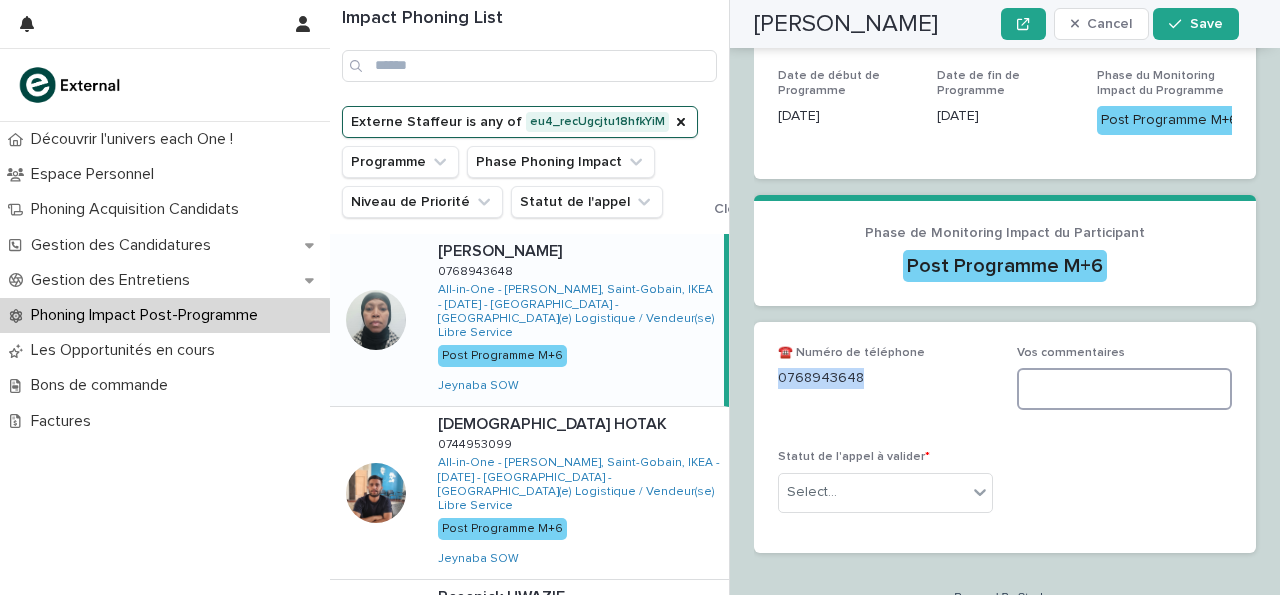 click at bounding box center [1124, 389] 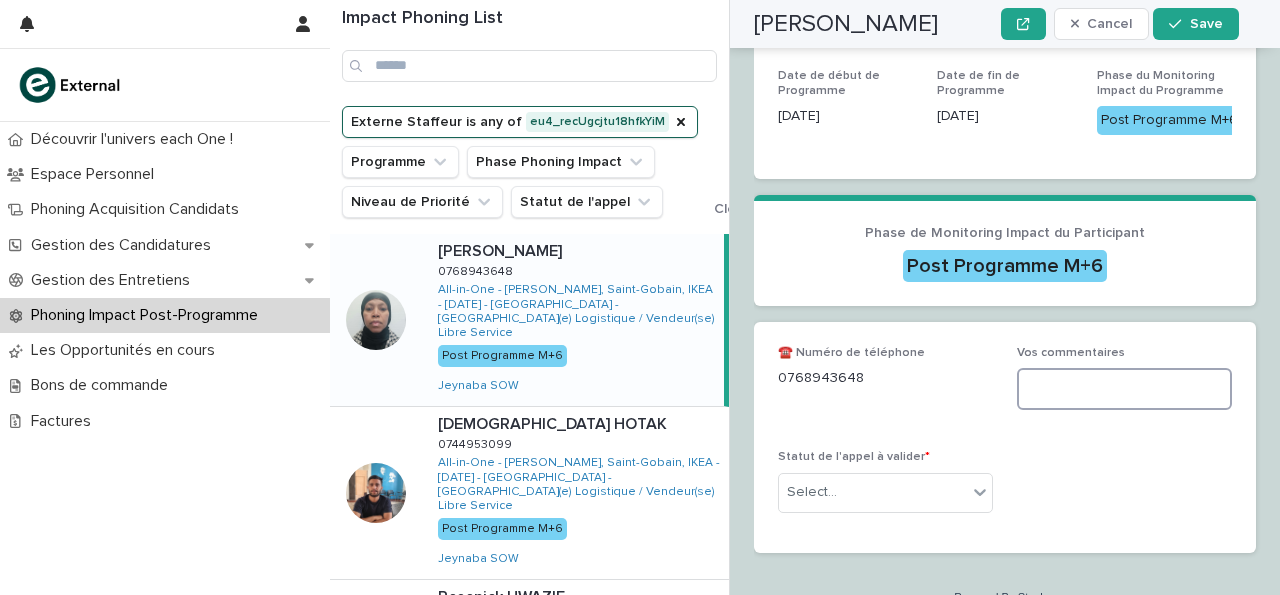 click at bounding box center (1124, 389) 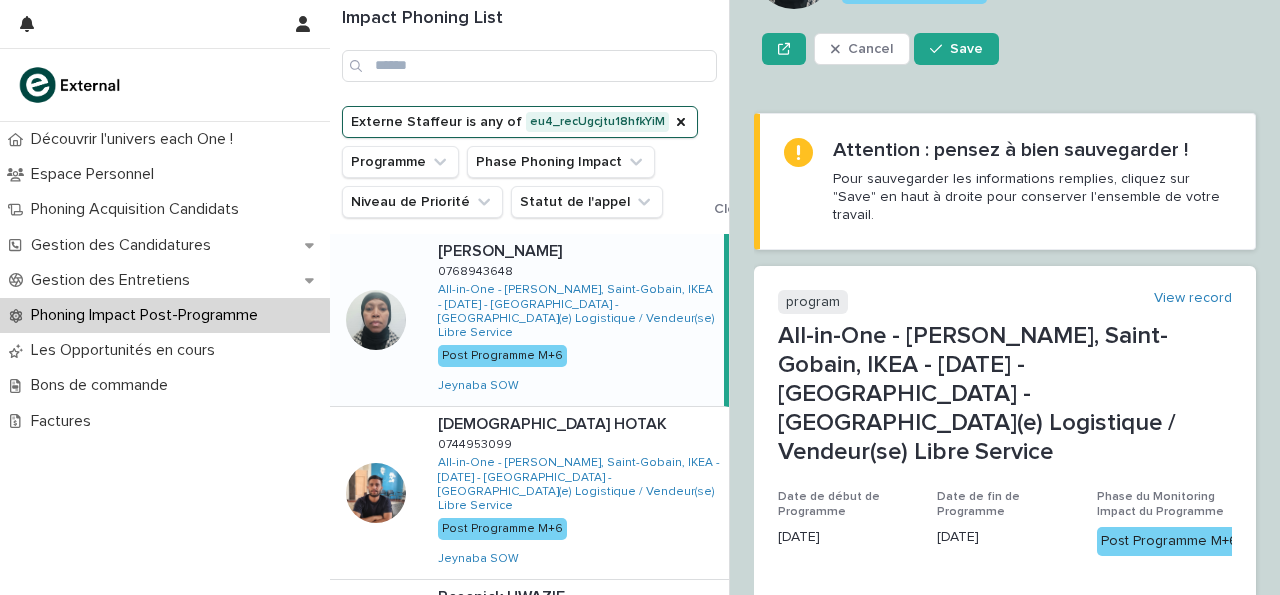 scroll, scrollTop: 532, scrollLeft: 0, axis: vertical 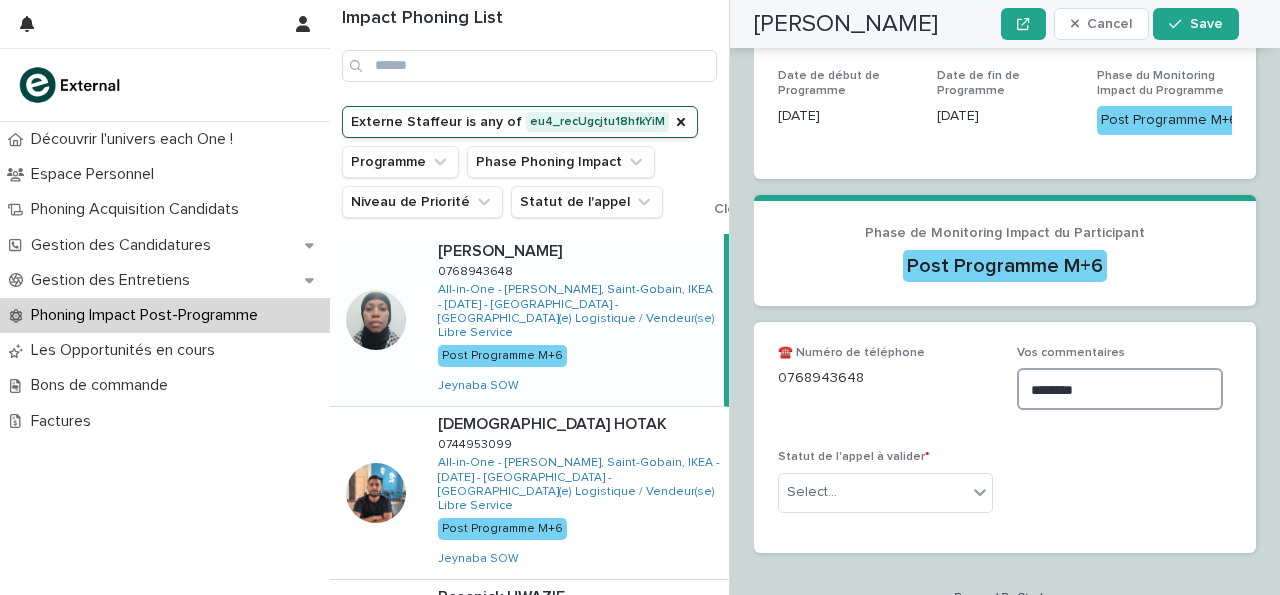 click on "*******" at bounding box center [1120, 389] 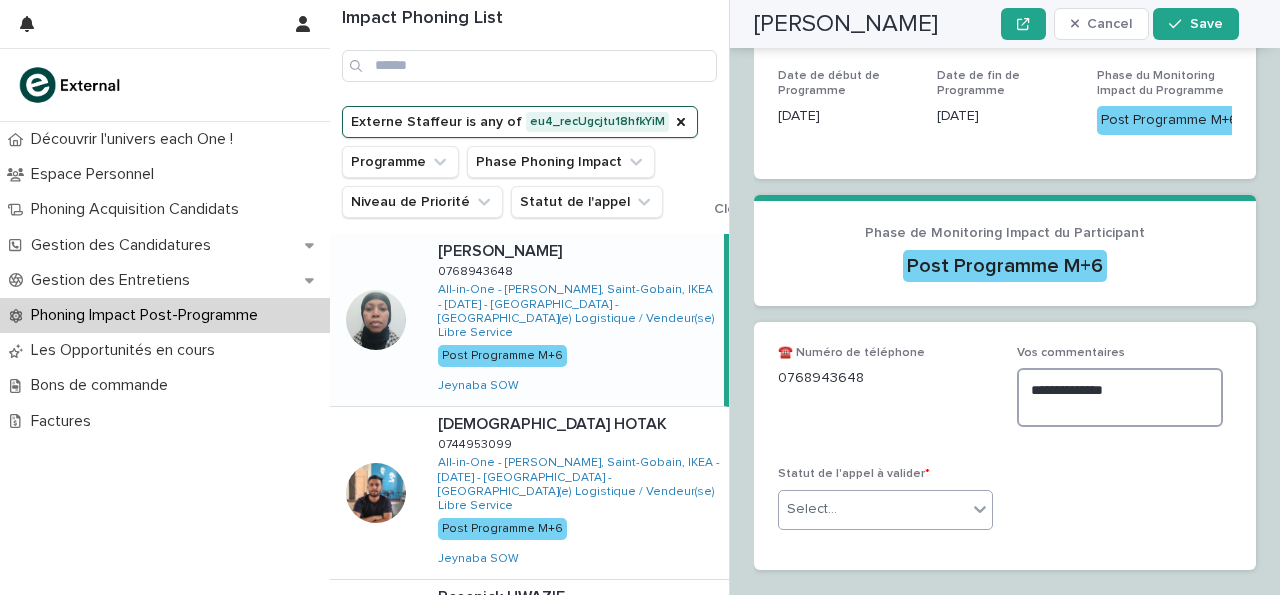type on "**********" 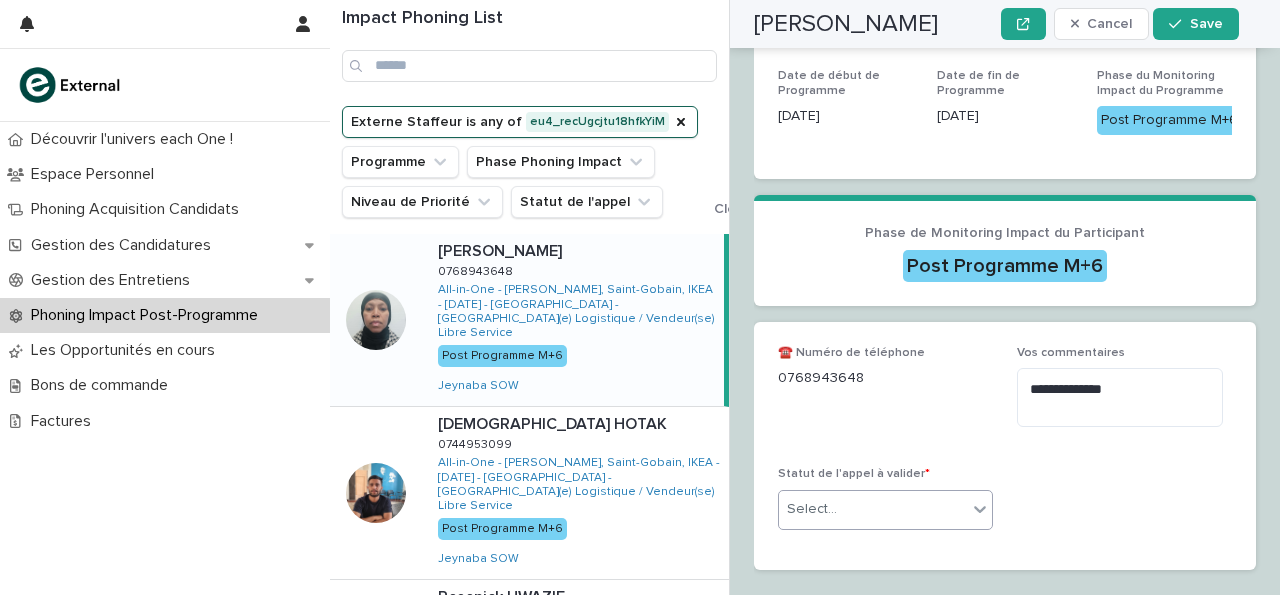 click 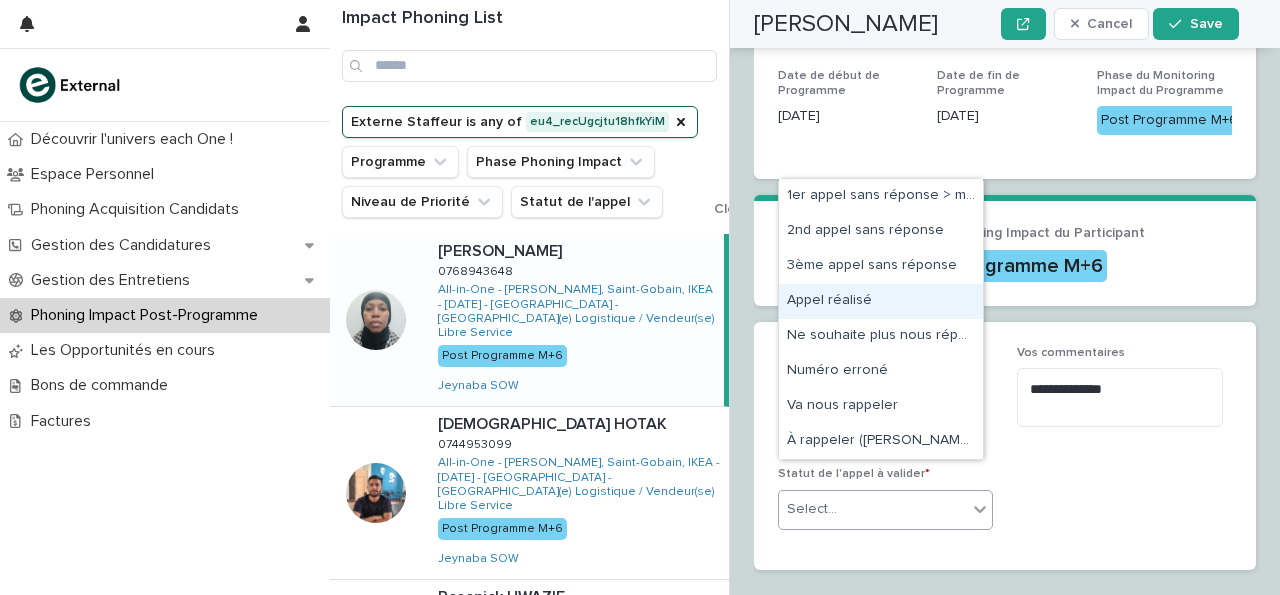 click on "Appel réalisé" at bounding box center [881, 301] 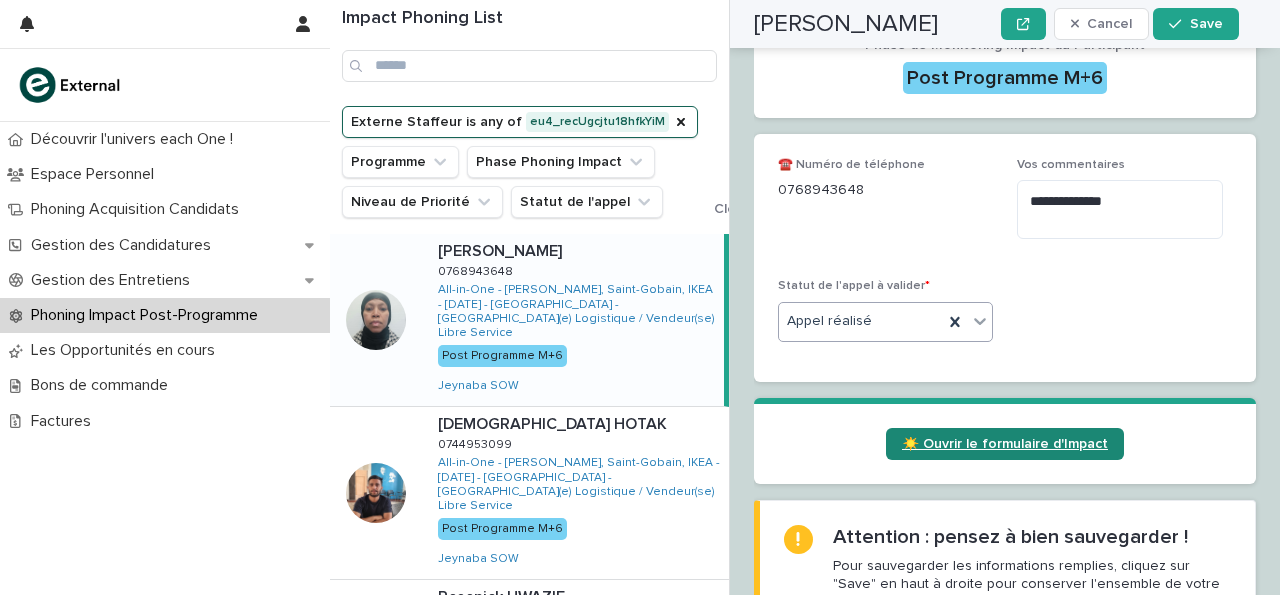 click on "☀️ Ouvrir le formulaire d'Impact" at bounding box center (1005, 444) 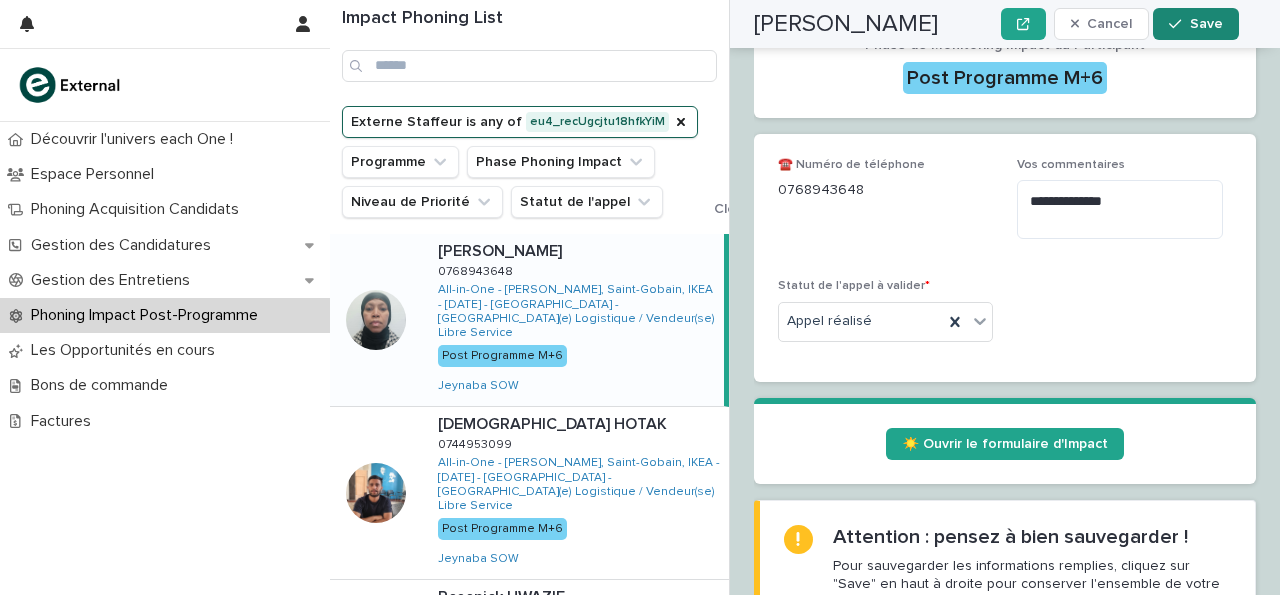 click 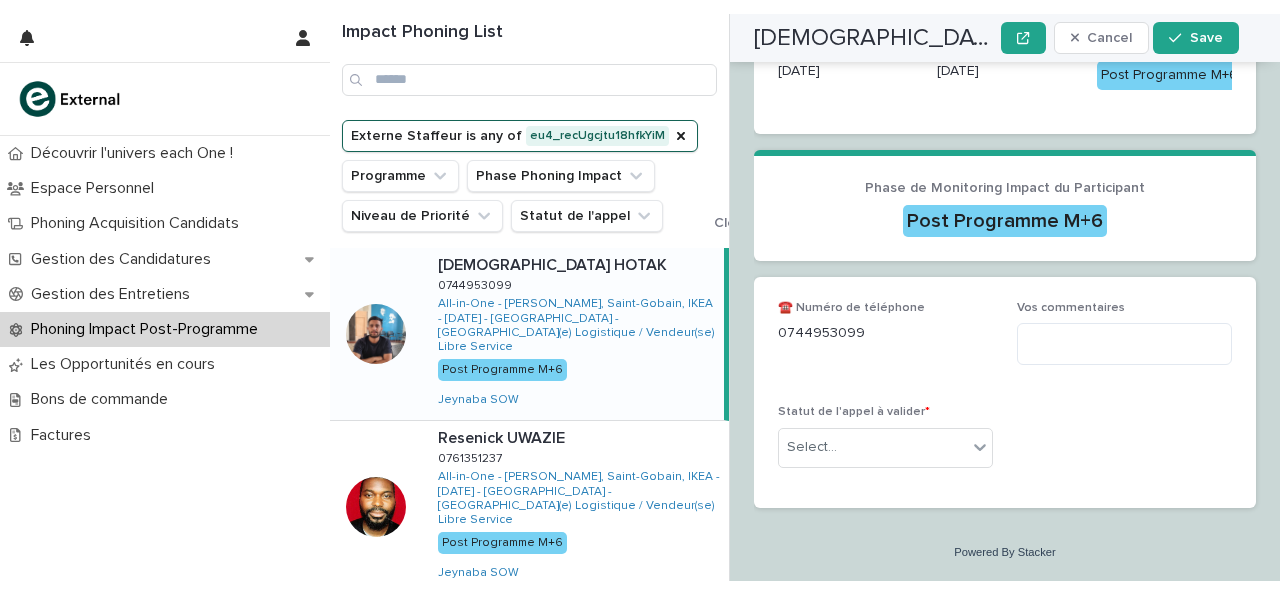 scroll, scrollTop: 560, scrollLeft: 0, axis: vertical 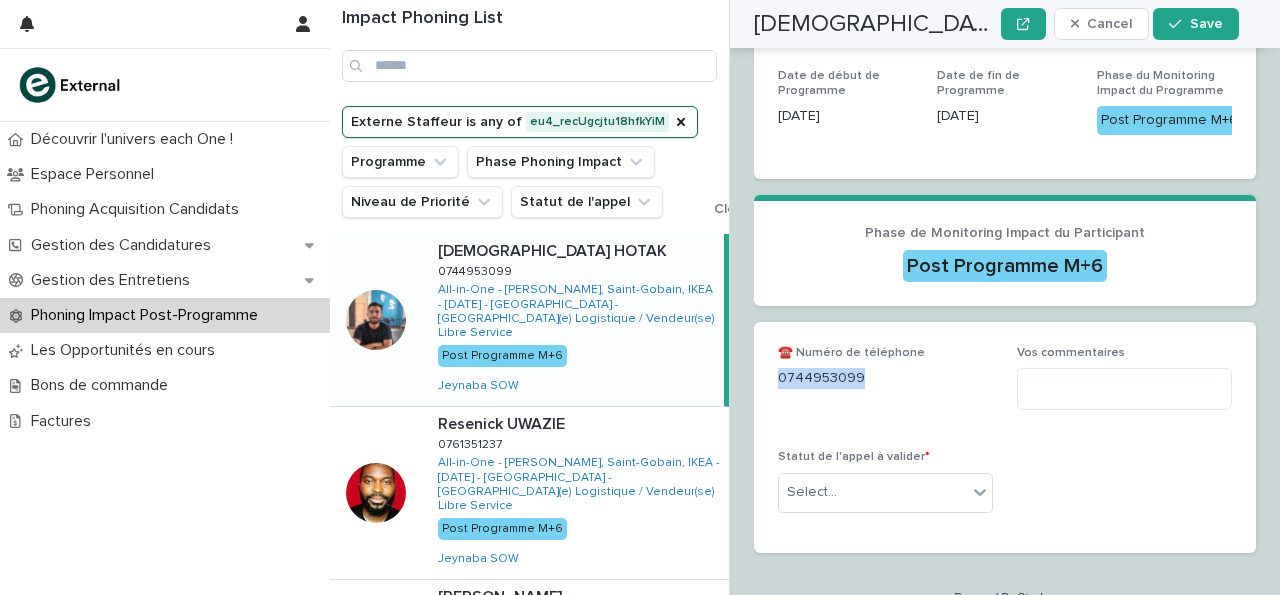 drag, startPoint x: 779, startPoint y: 351, endPoint x: 887, endPoint y: 354, distance: 108.04166 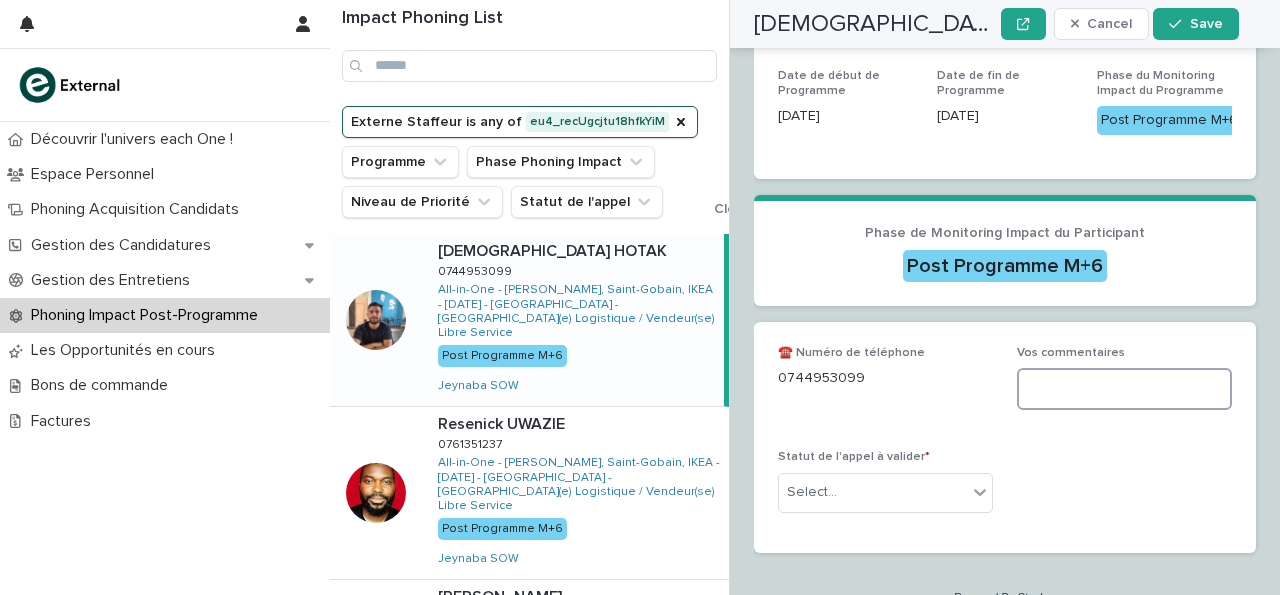 click at bounding box center [1124, 389] 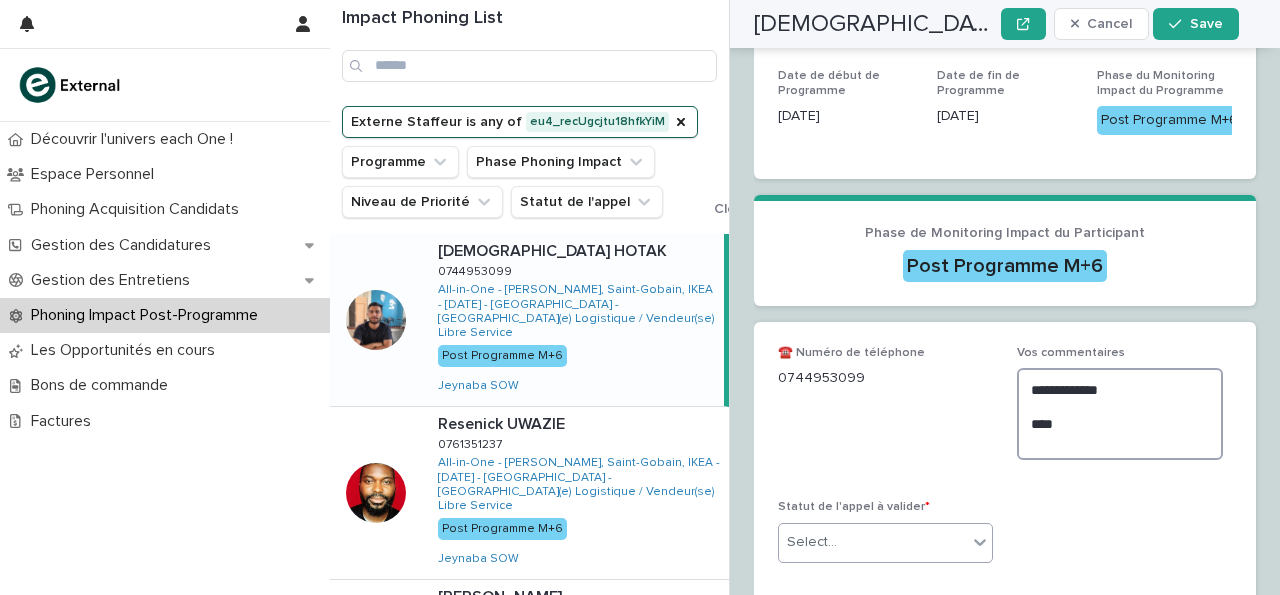 type on "**********" 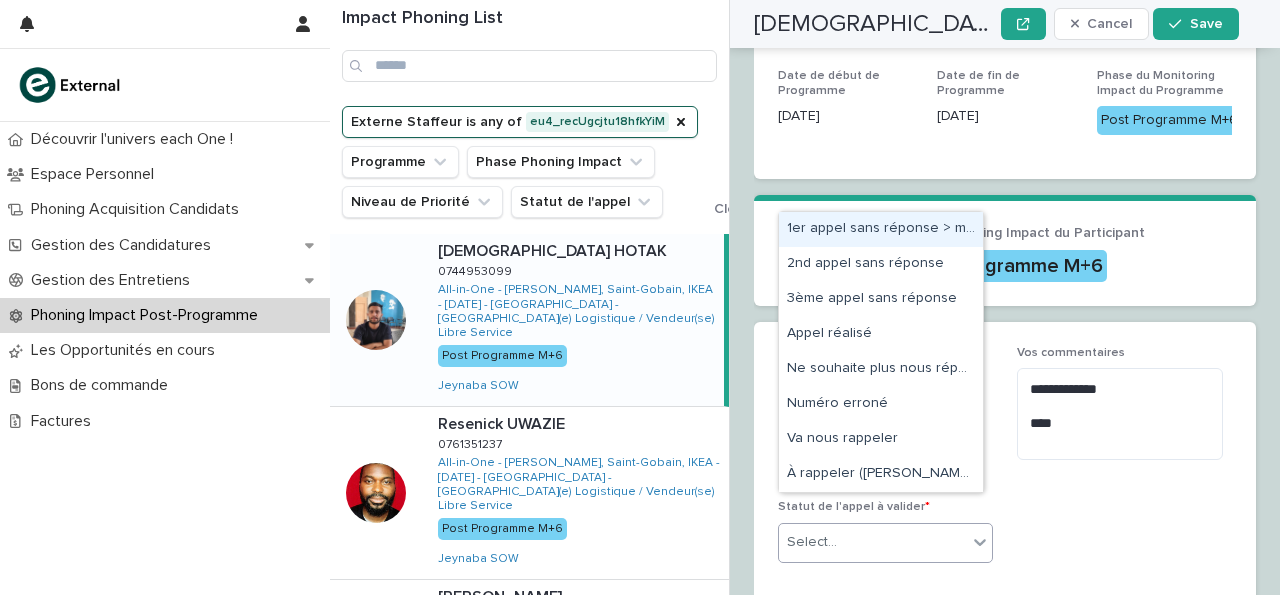 click on "Select..." at bounding box center (873, 542) 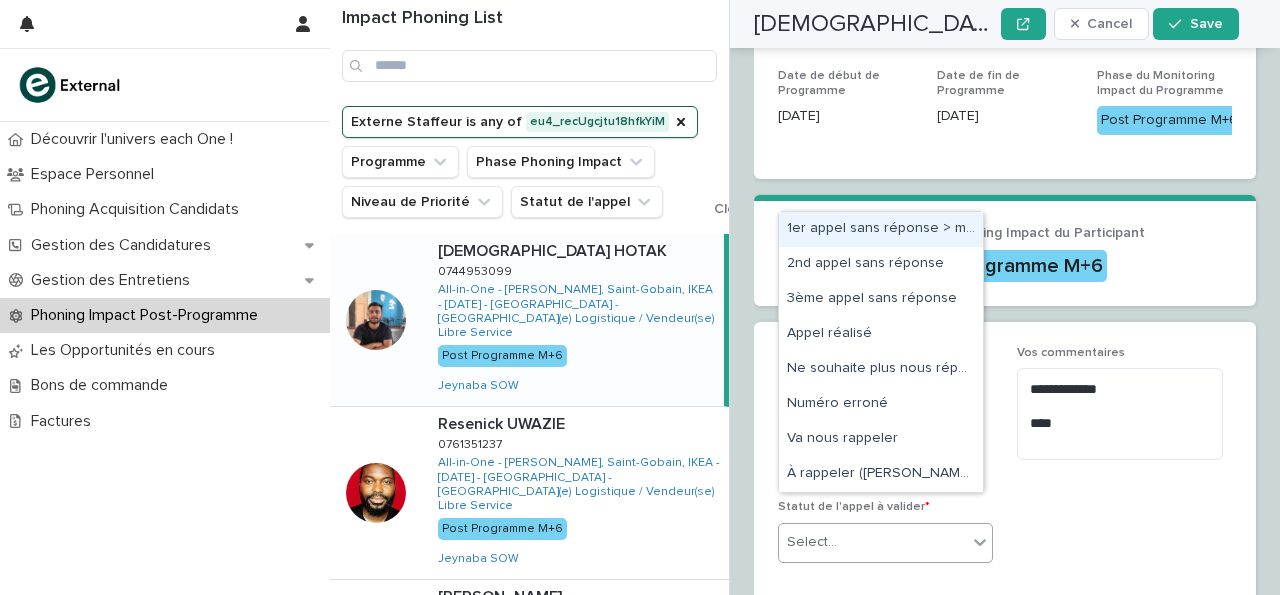 click on "1er appel sans réponse > message laissé" at bounding box center [881, 229] 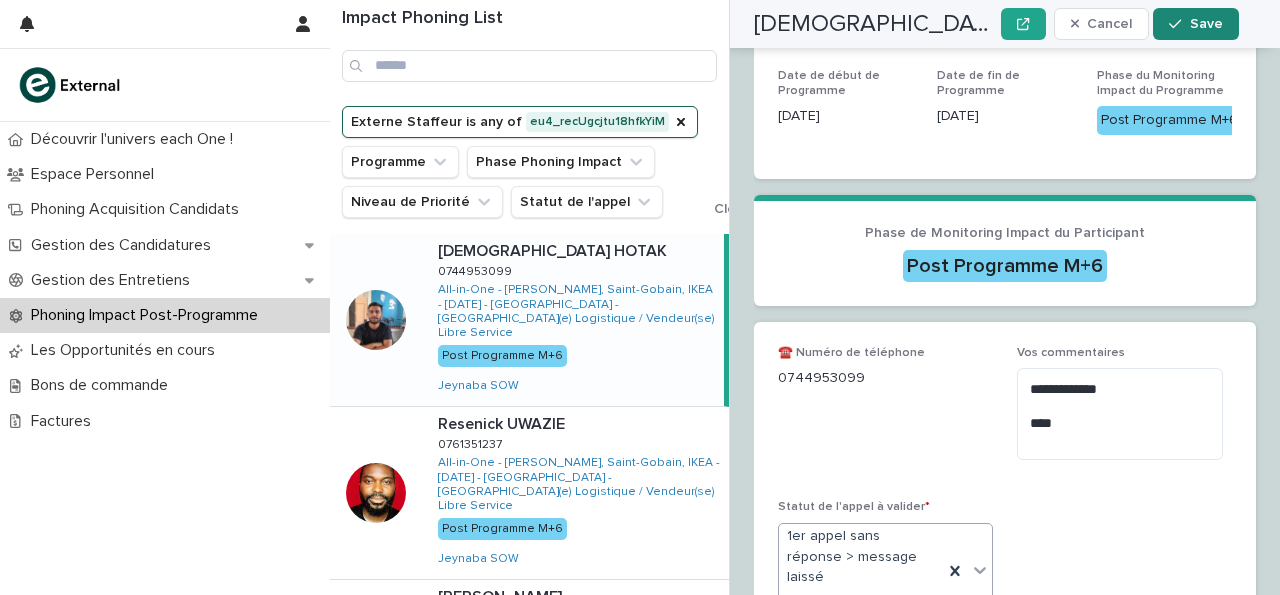 click at bounding box center (1179, 24) 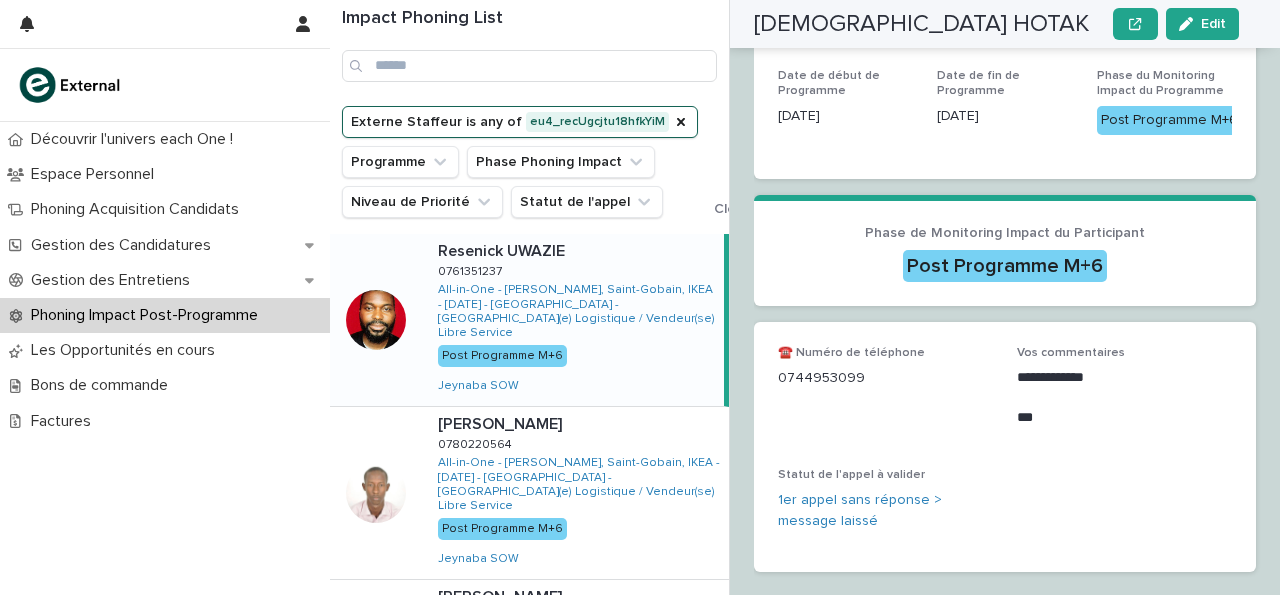 scroll, scrollTop: 434, scrollLeft: 0, axis: vertical 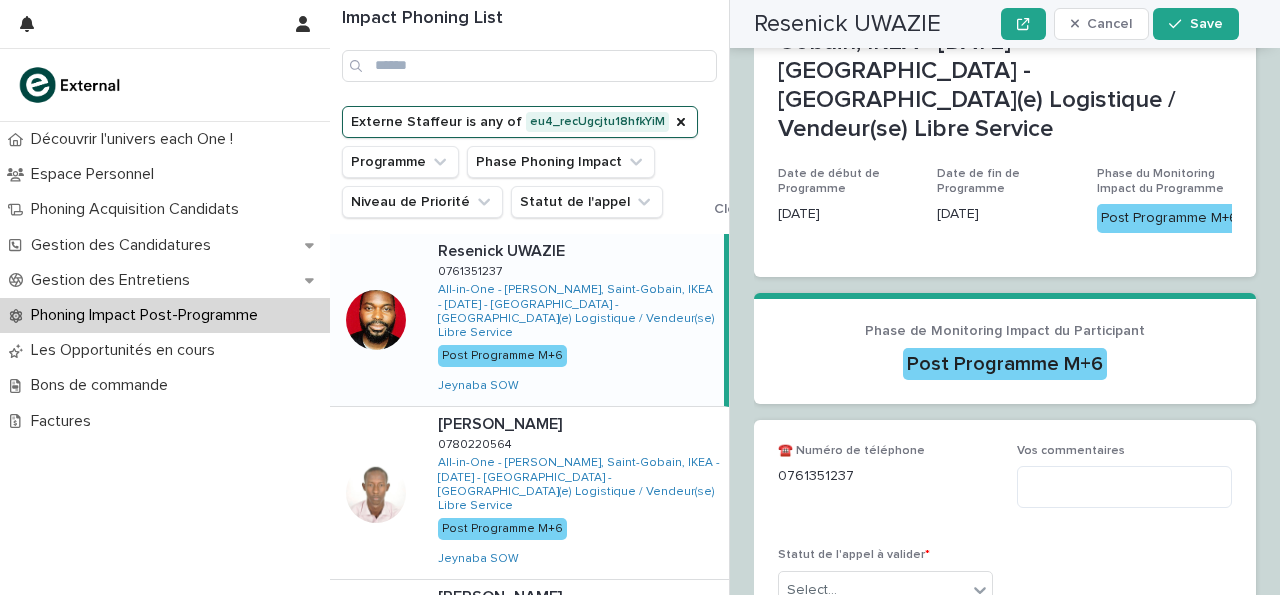 click on "☎️ Numéro de téléphone 0761351237 Vos commentaires Statut de l'appel à valider * Select..." at bounding box center [1005, 535] 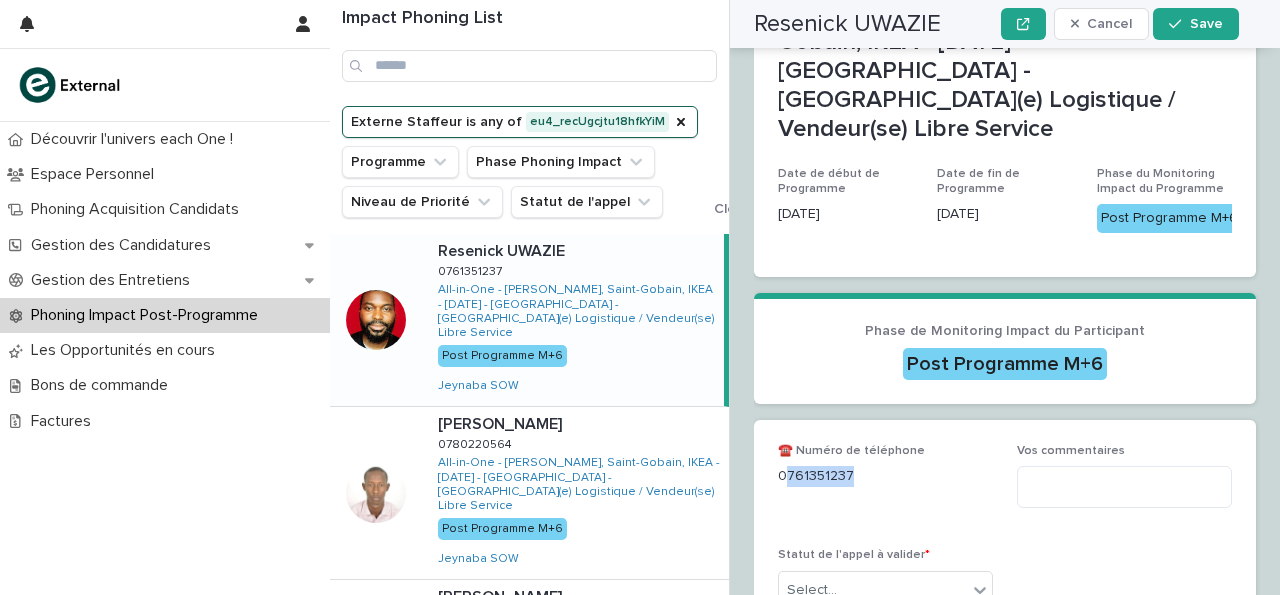 drag, startPoint x: 783, startPoint y: 444, endPoint x: 873, endPoint y: 445, distance: 90.005554 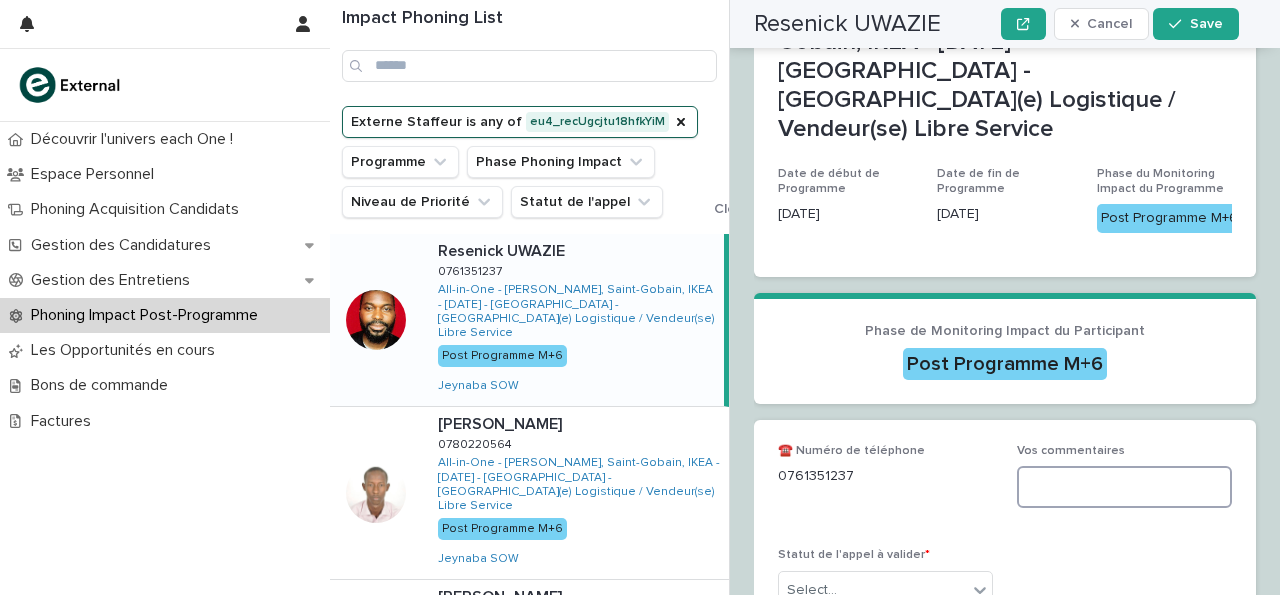click at bounding box center (1124, 487) 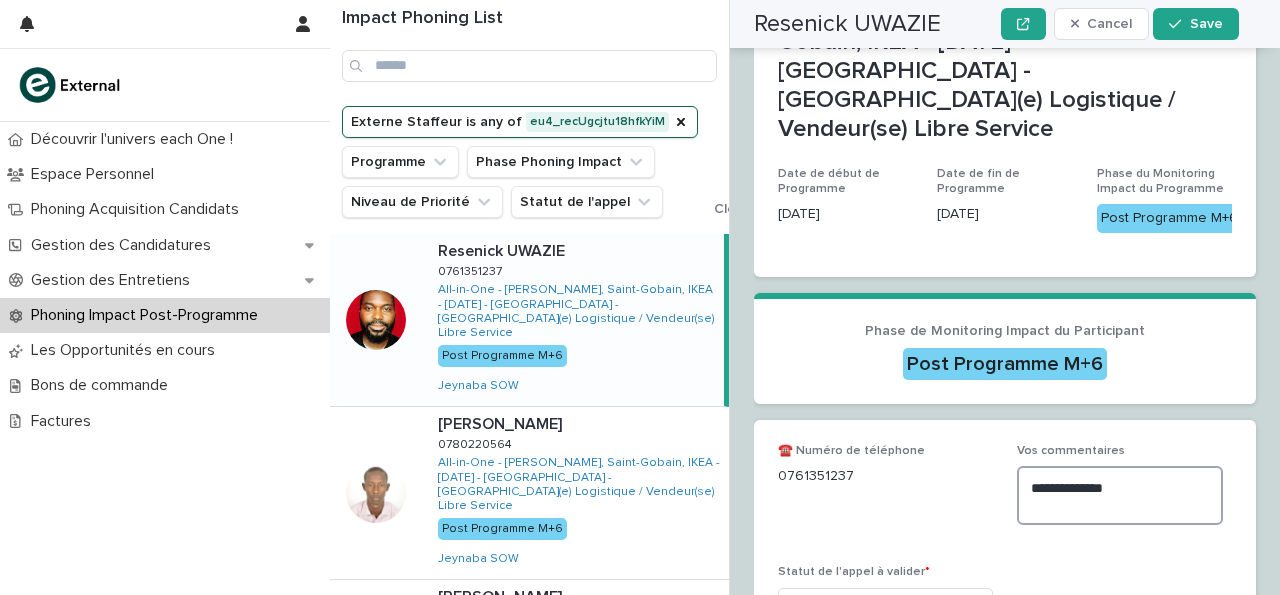 scroll, scrollTop: 549, scrollLeft: 0, axis: vertical 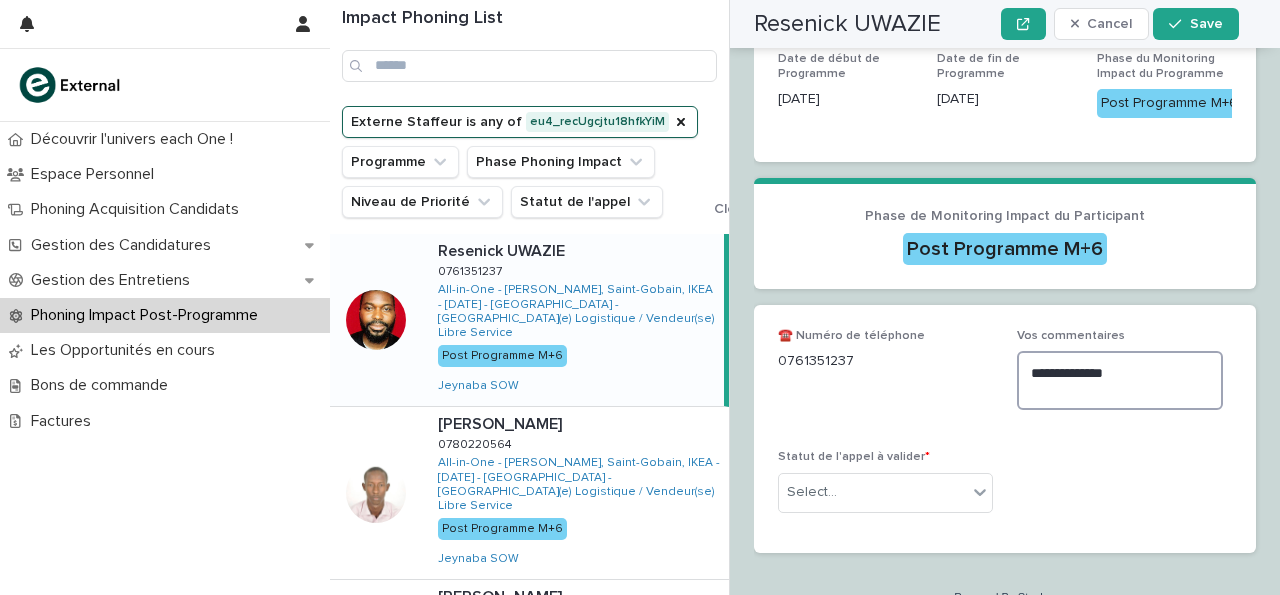 type on "**********" 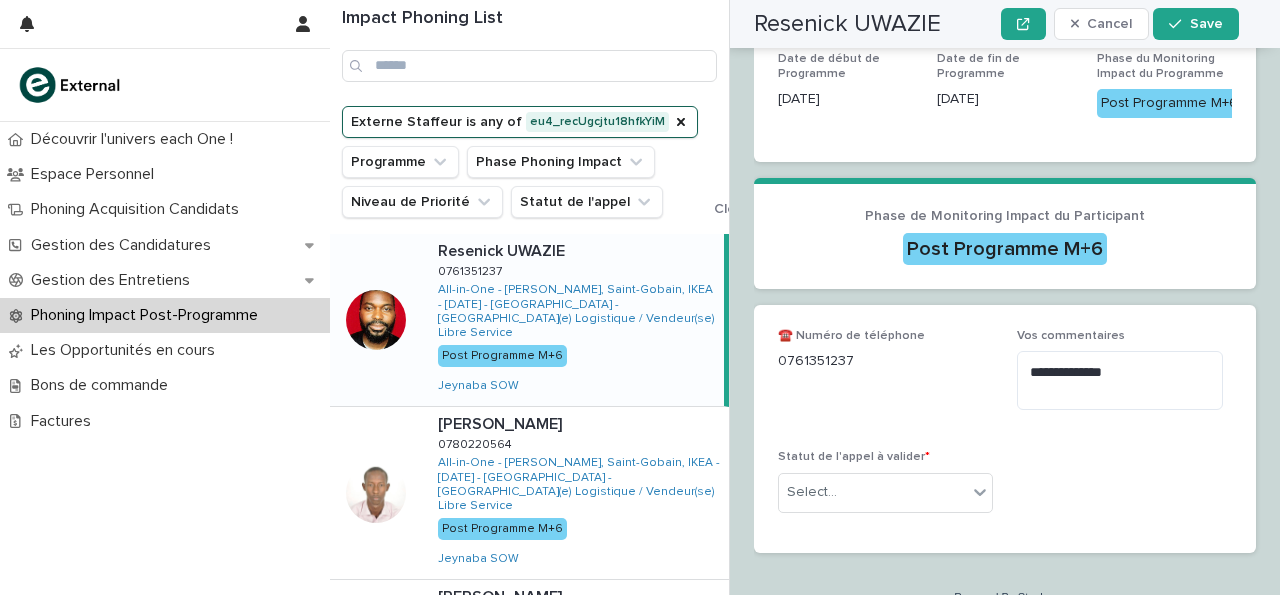 click on "Statut de l'appel à valider * Select..." at bounding box center [885, 489] 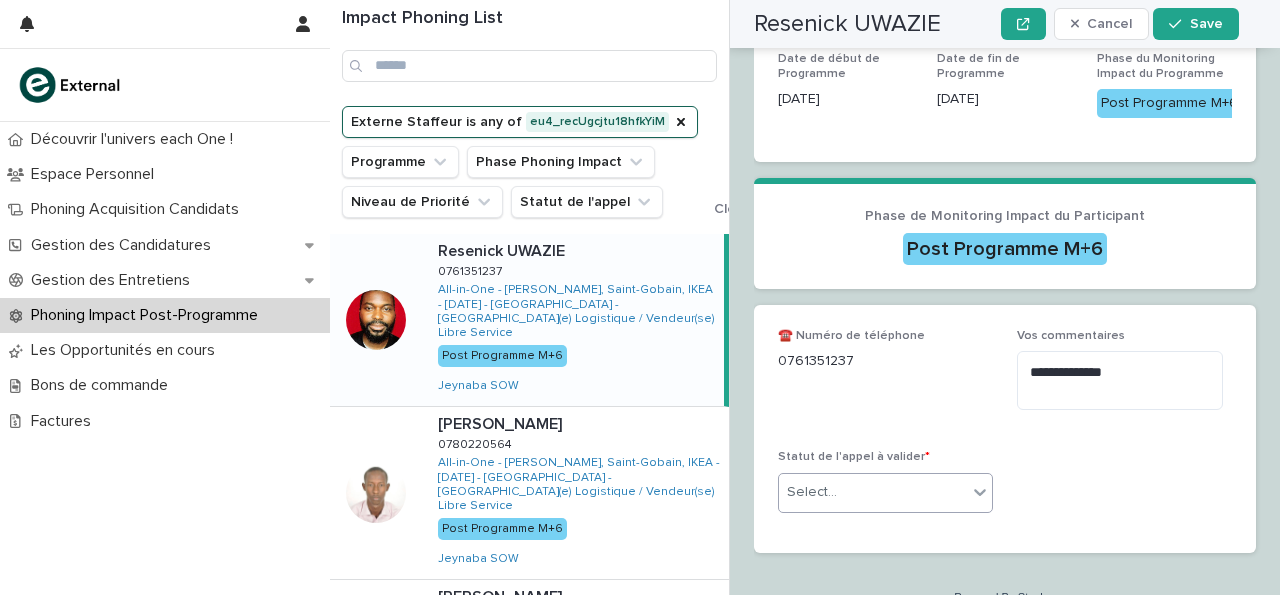 click on "Select..." at bounding box center (873, 492) 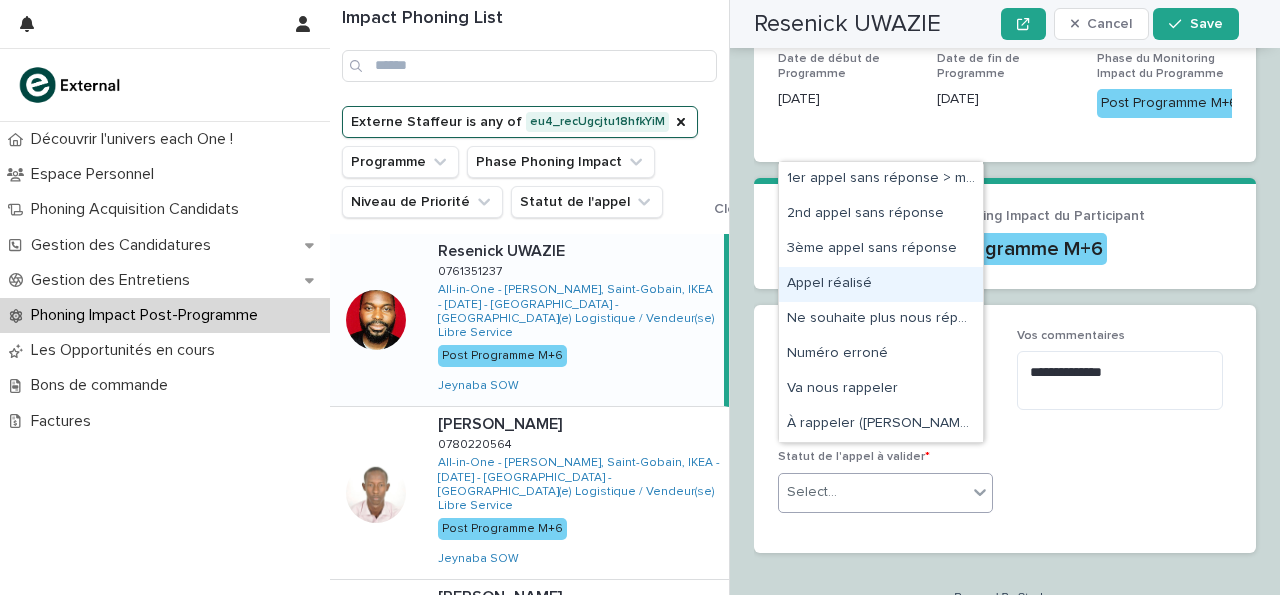 click on "Appel réalisé" at bounding box center [881, 284] 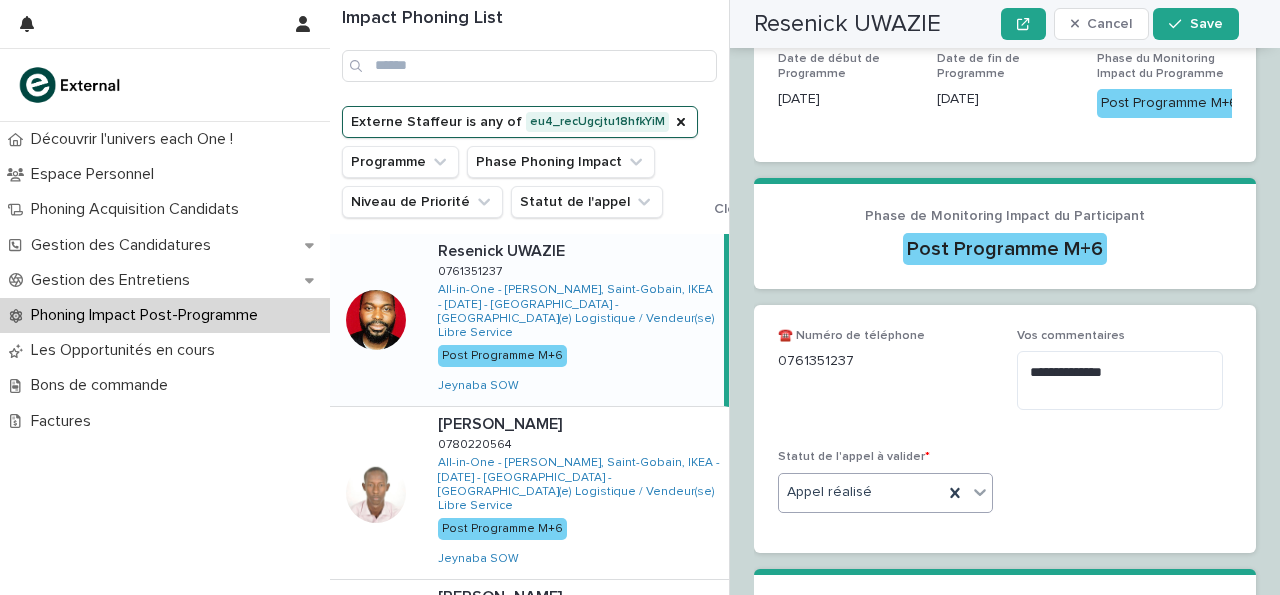 scroll, scrollTop: 803, scrollLeft: 0, axis: vertical 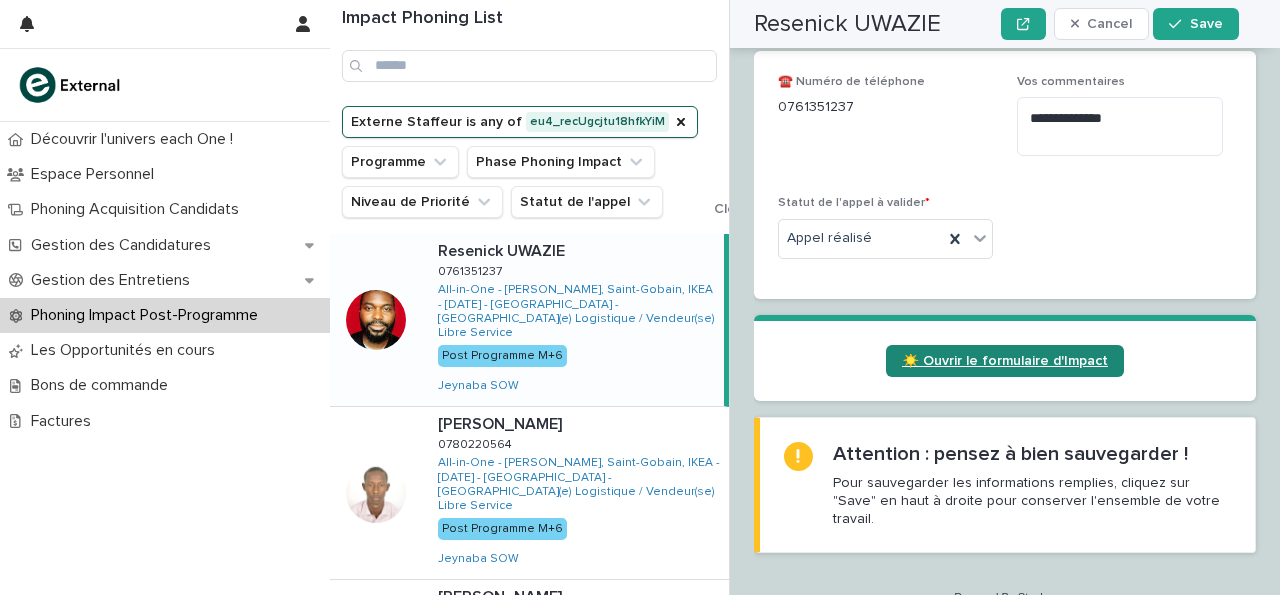 click on "☀️ Ouvrir le formulaire d'Impact" at bounding box center [1005, 361] 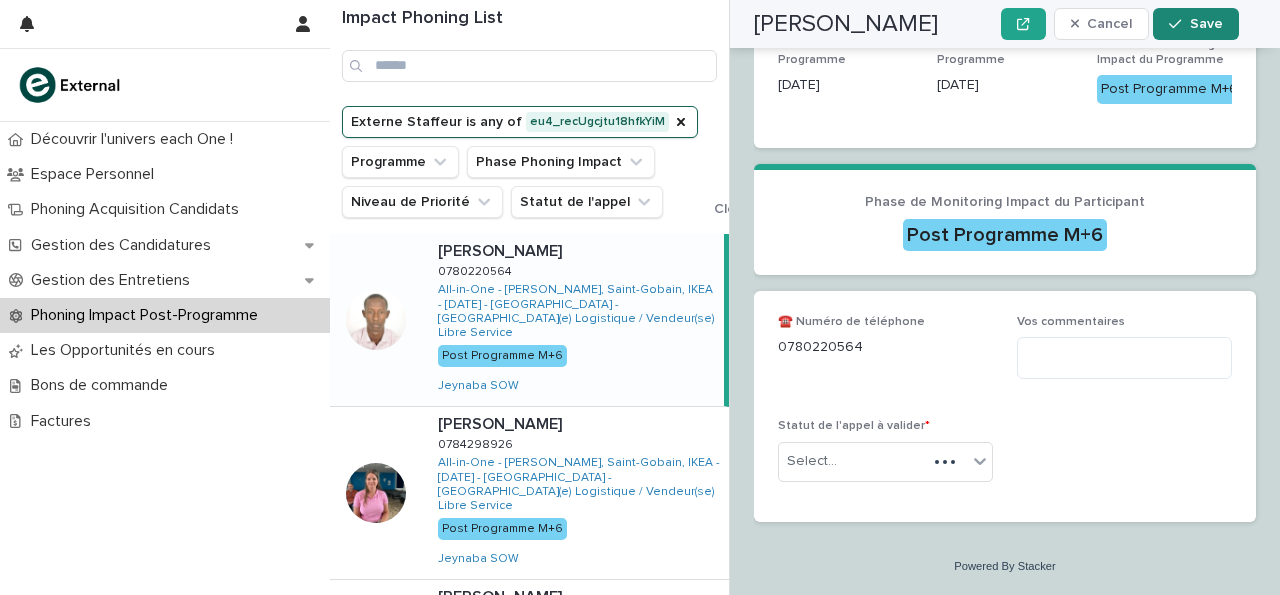 scroll, scrollTop: 532, scrollLeft: 0, axis: vertical 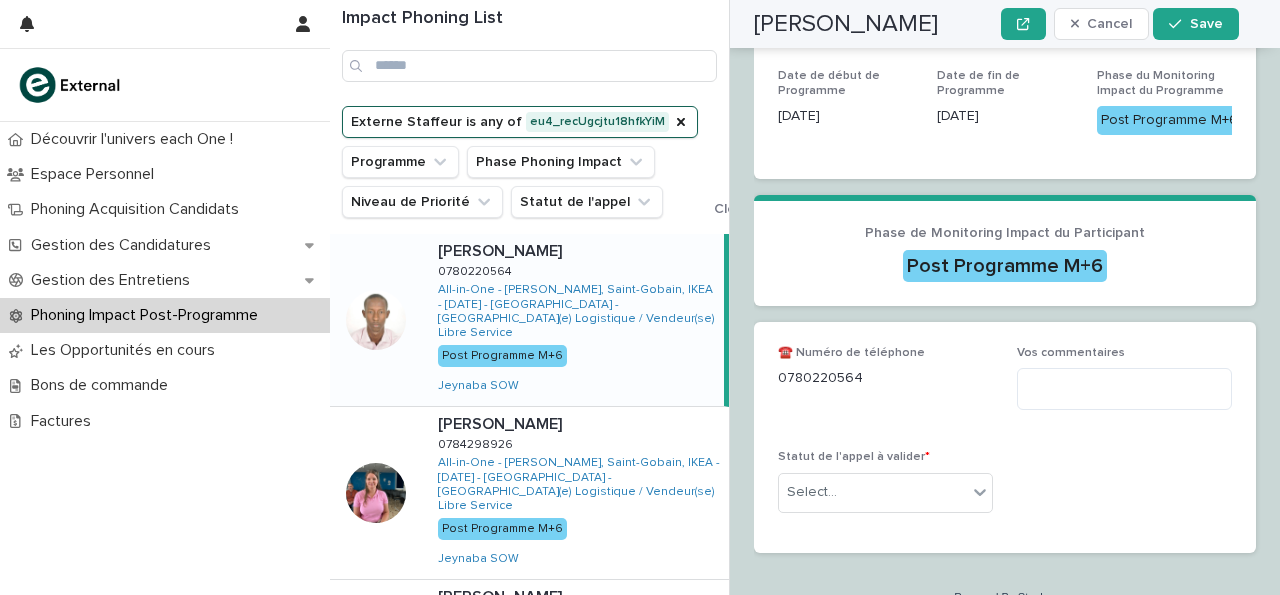 click on "0780220564" at bounding box center (885, 378) 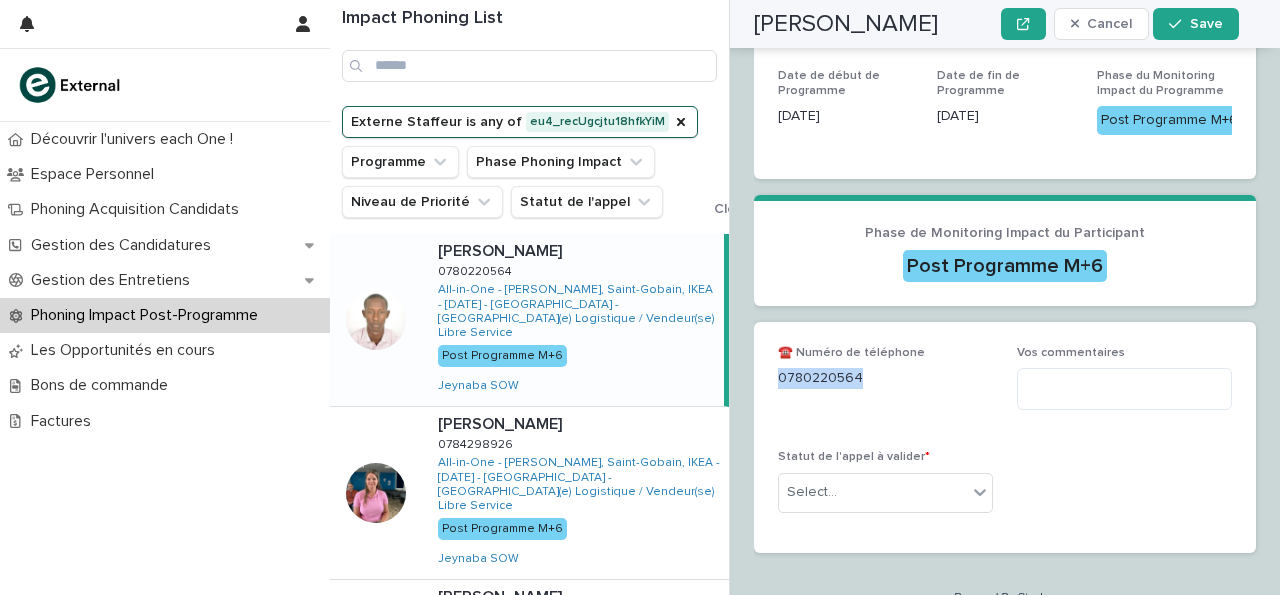 drag, startPoint x: 779, startPoint y: 348, endPoint x: 866, endPoint y: 337, distance: 87.69264 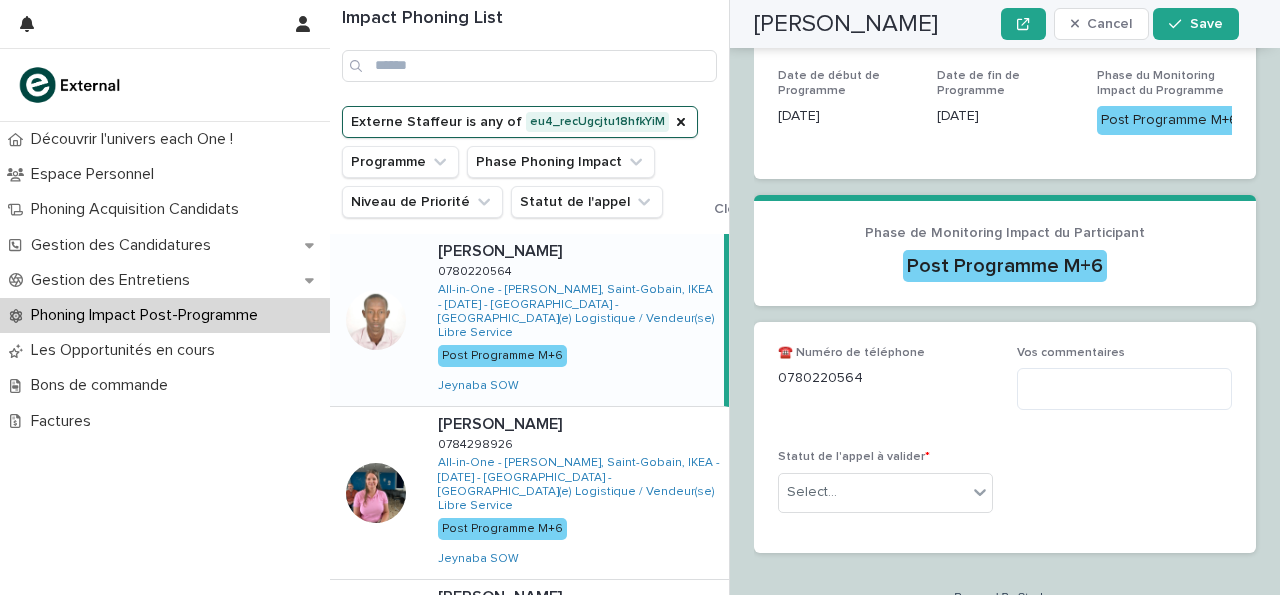 click on "Vos commentaires" at bounding box center (1124, 386) 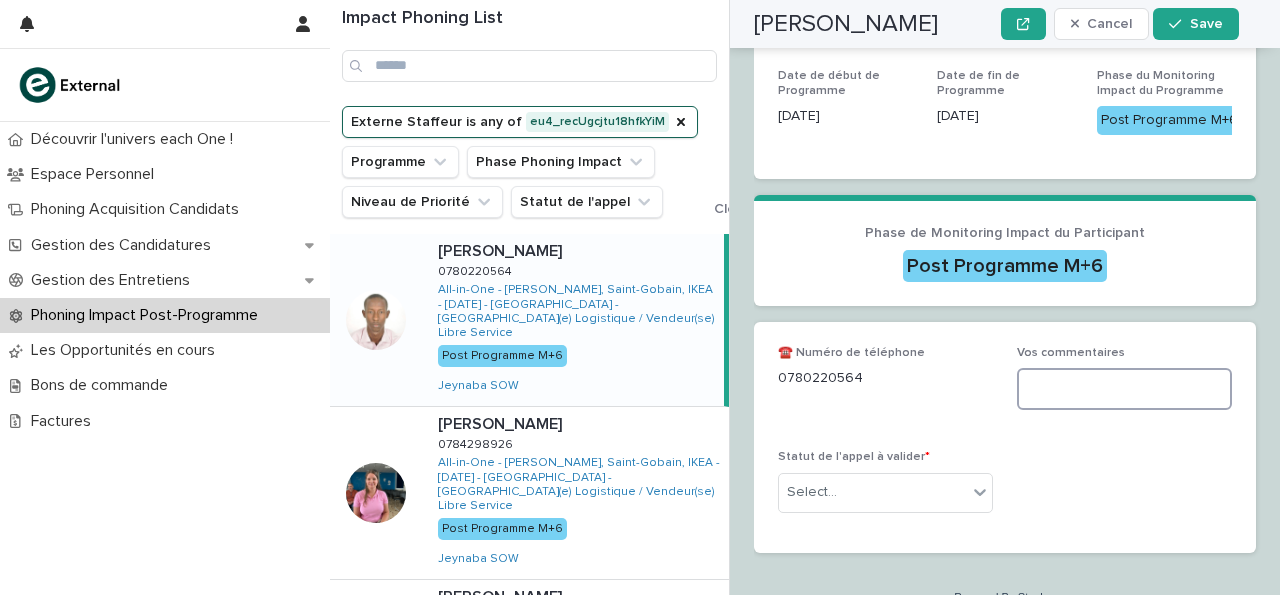 click at bounding box center (1124, 389) 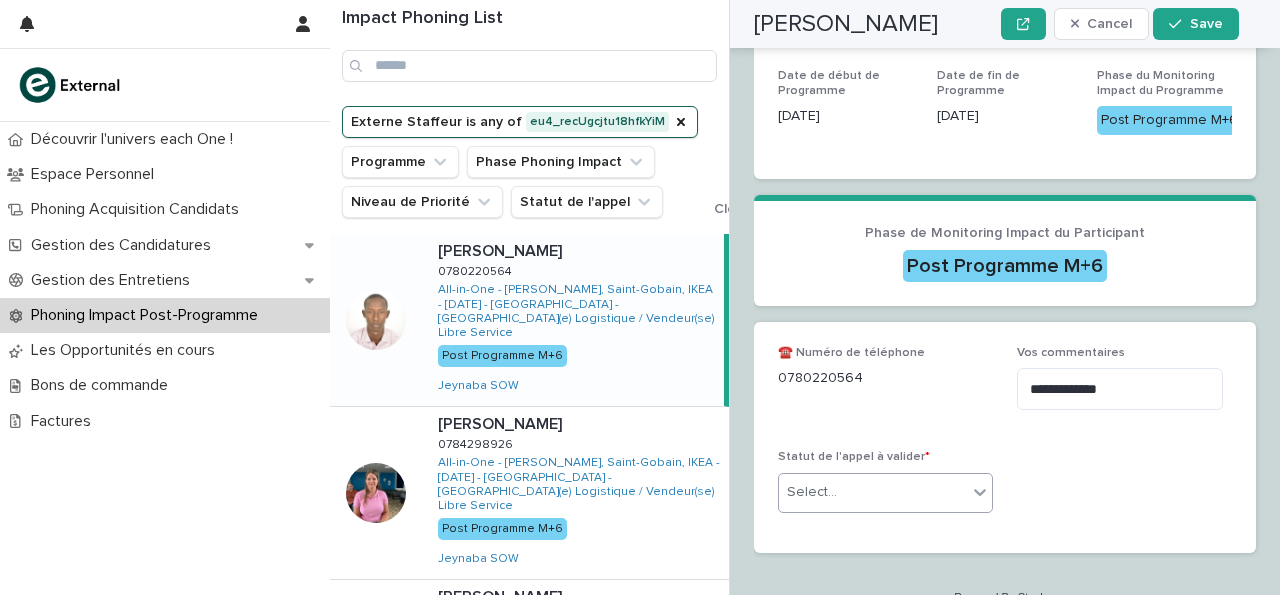click on "Select..." at bounding box center [873, 492] 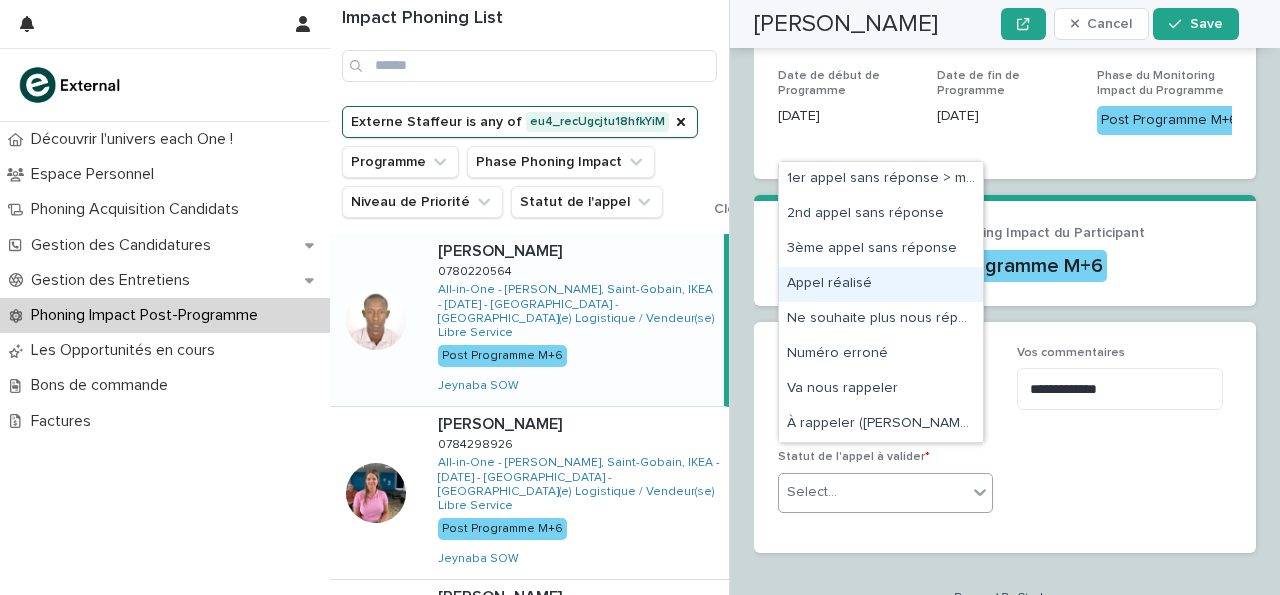 click on "Appel réalisé" at bounding box center (881, 284) 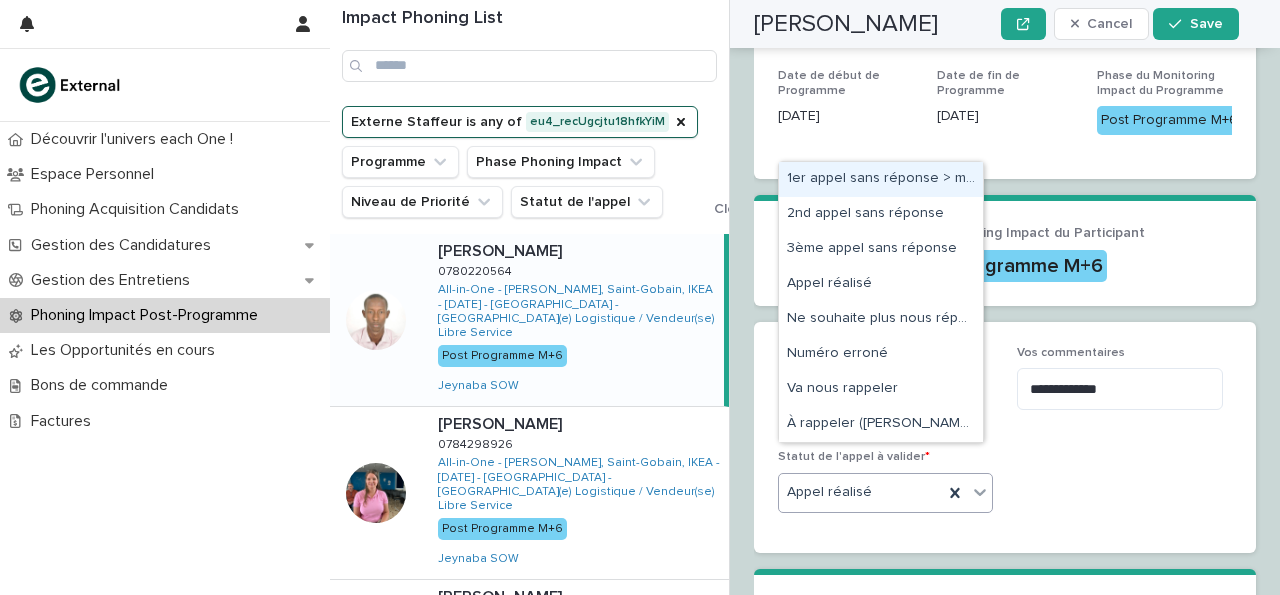 click 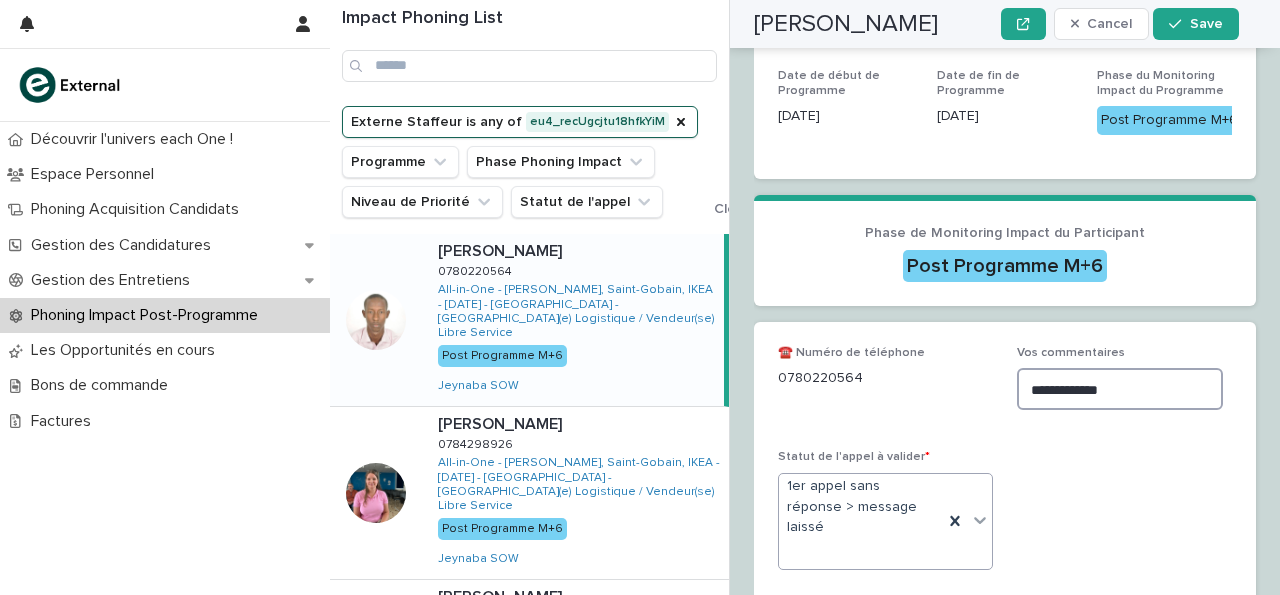 click on "**********" at bounding box center (1120, 389) 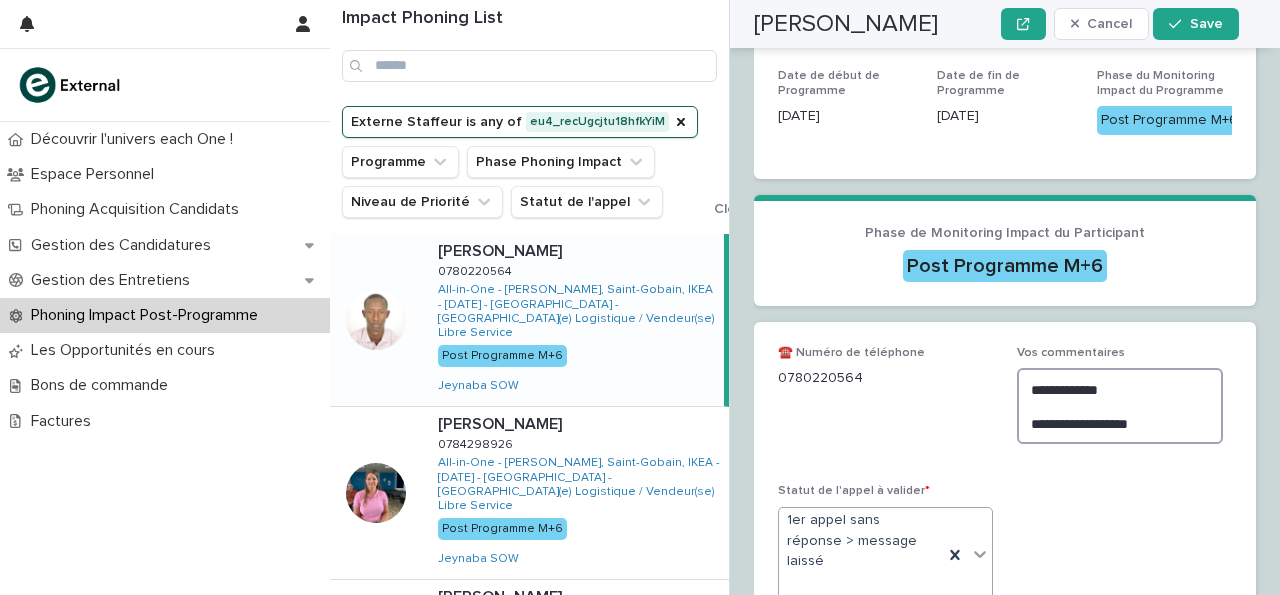 type on "**********" 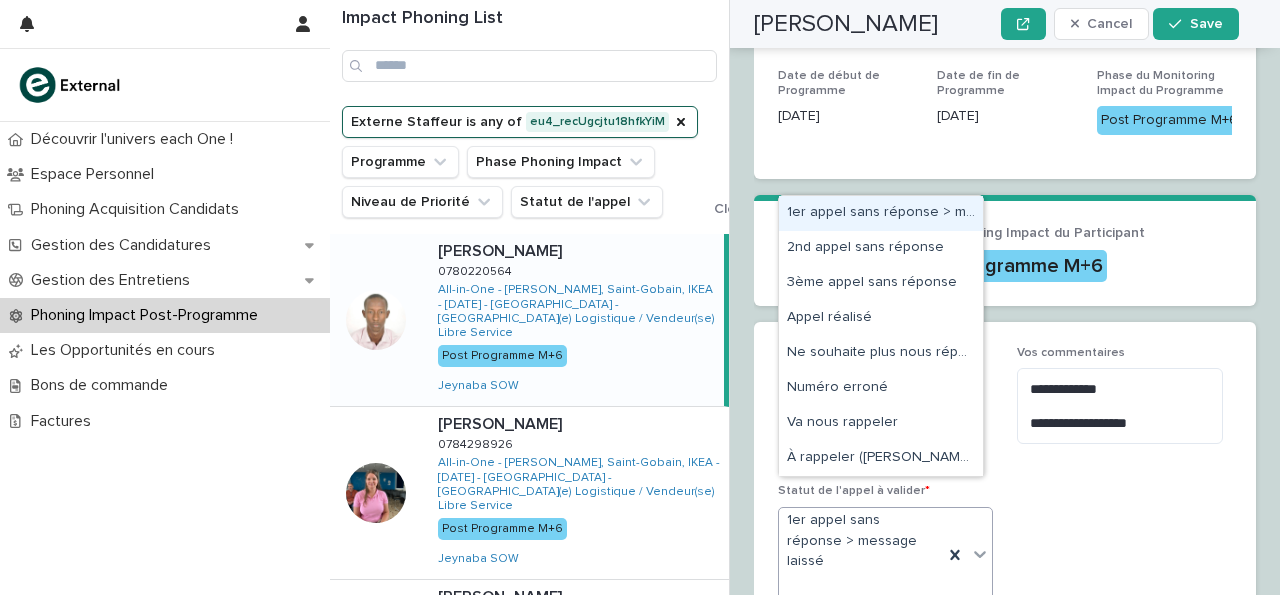 click 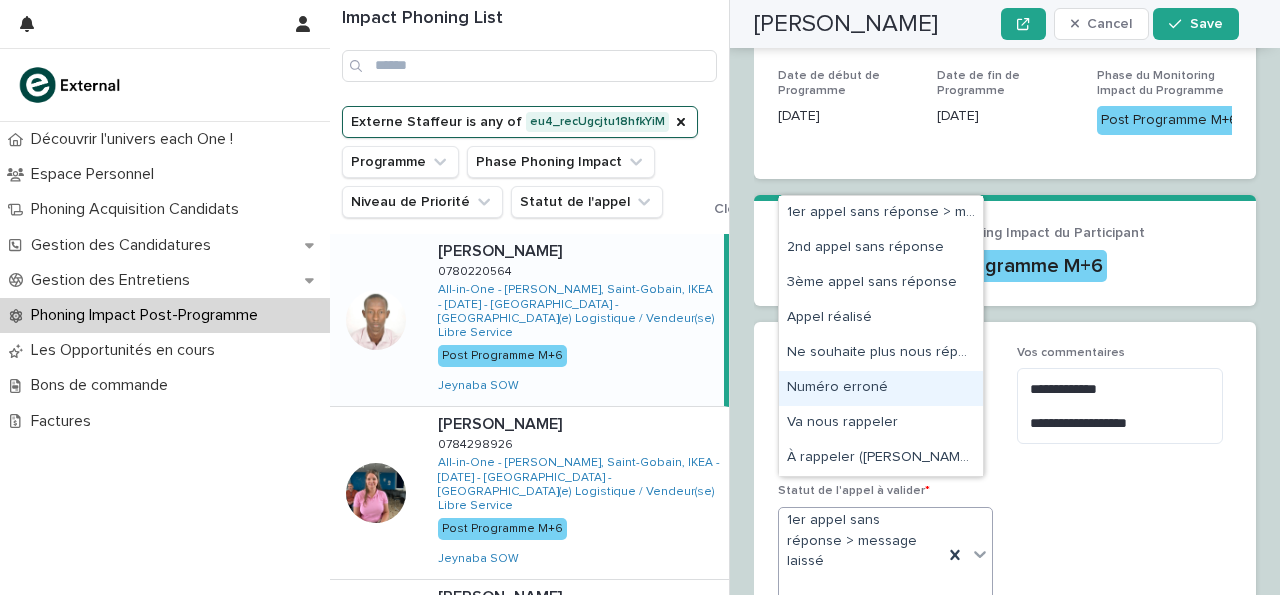 click on "Numéro erroné" at bounding box center [881, 388] 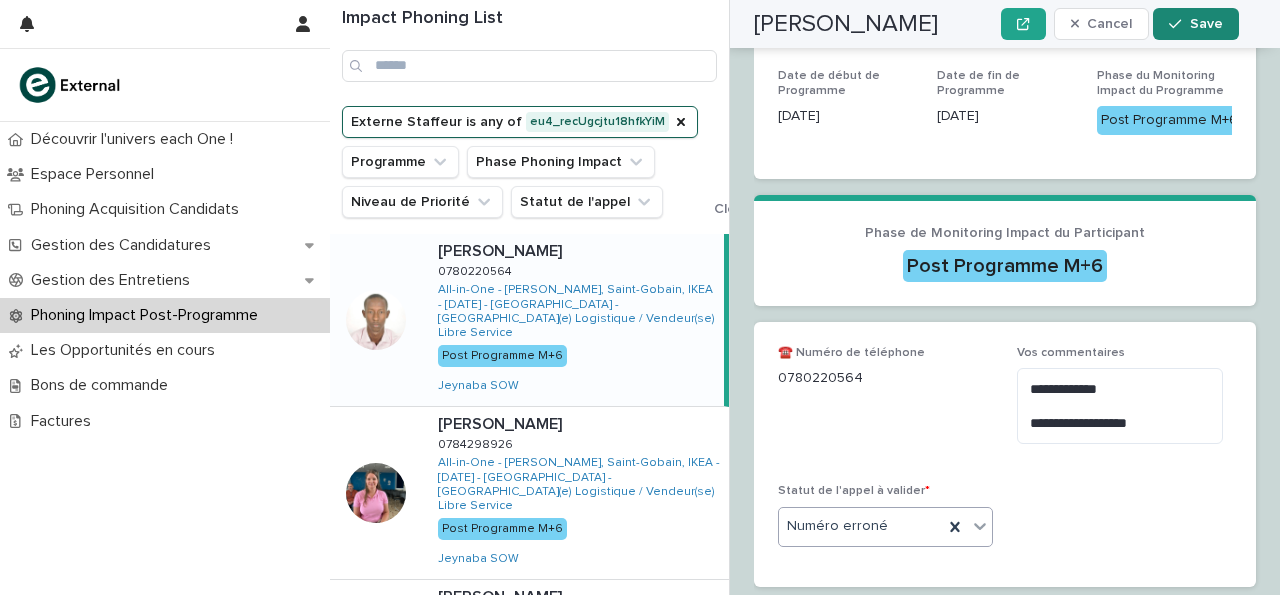 click on "Save" at bounding box center [1195, 24] 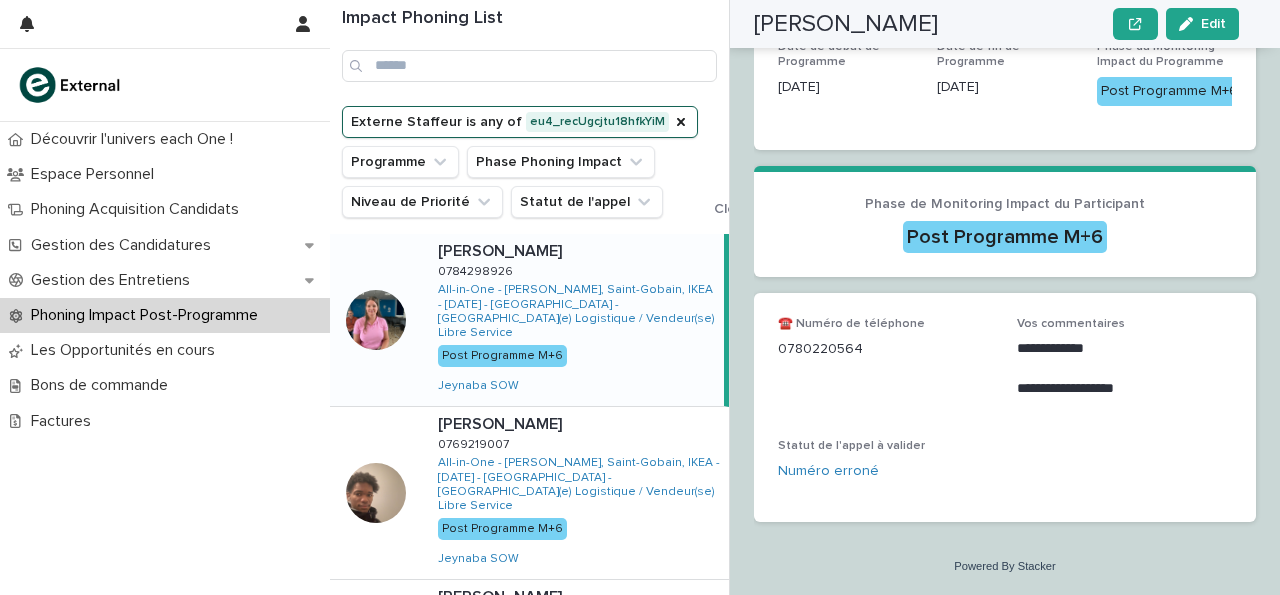 scroll, scrollTop: 493, scrollLeft: 0, axis: vertical 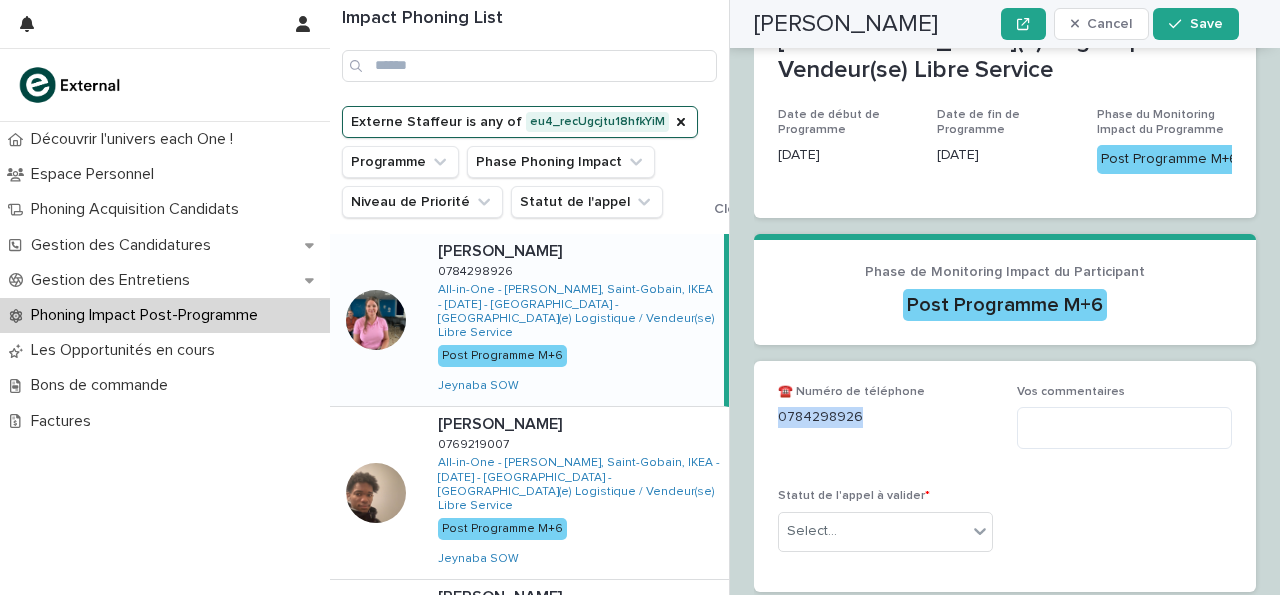 drag, startPoint x: 778, startPoint y: 388, endPoint x: 888, endPoint y: 390, distance: 110.01818 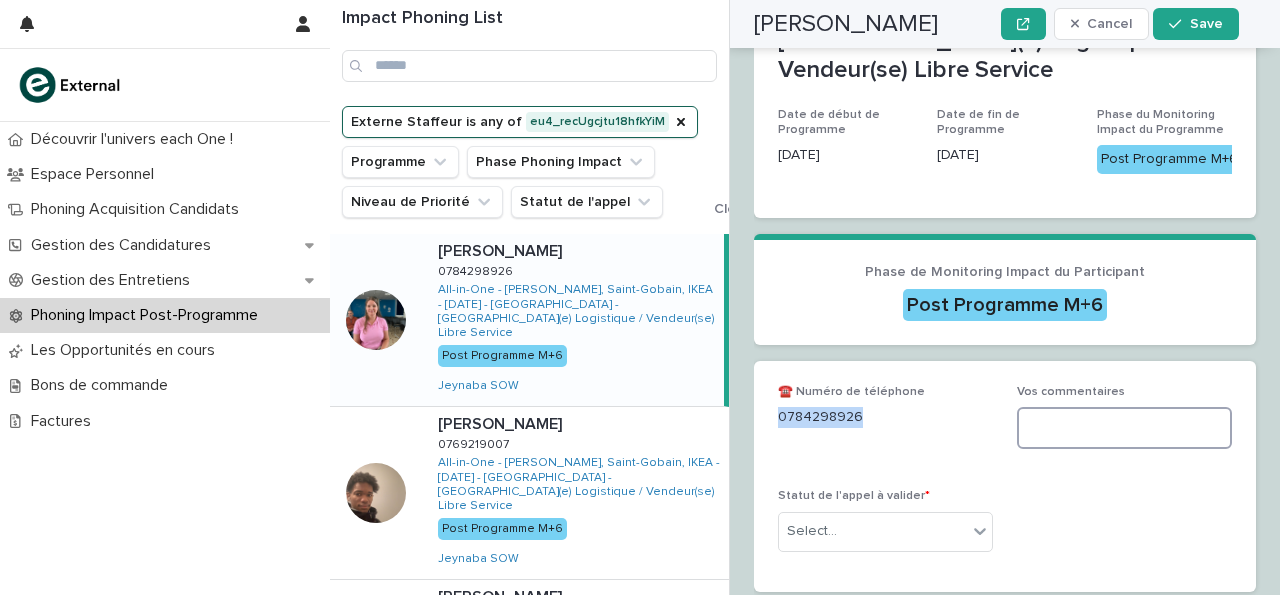 click at bounding box center (1124, 428) 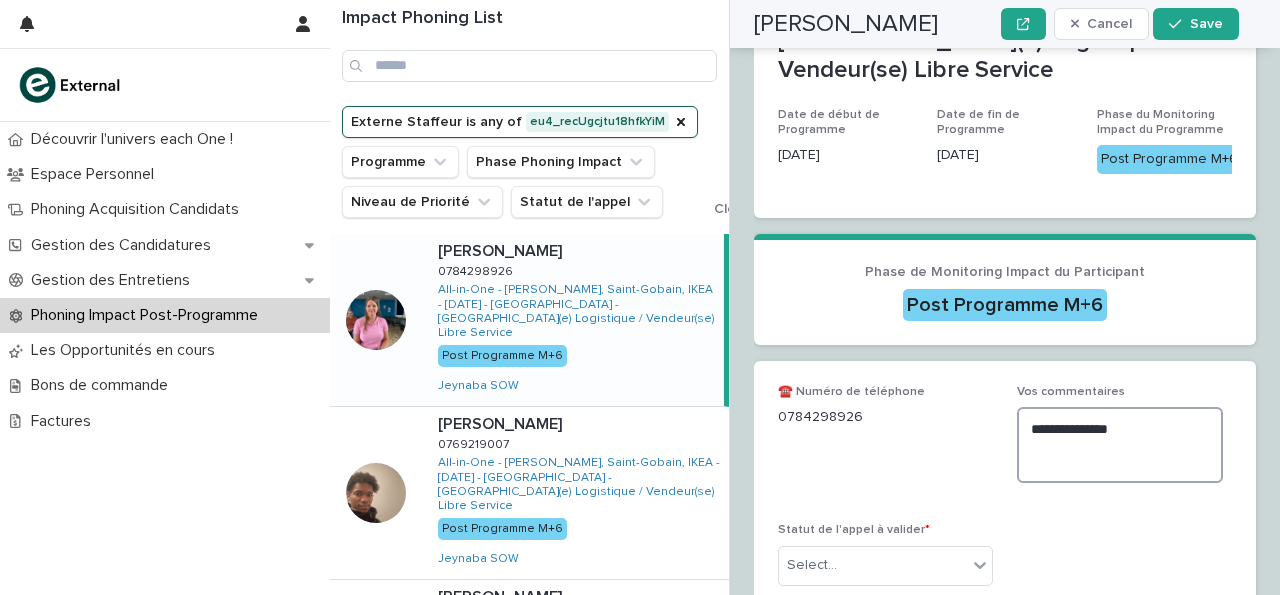 scroll, scrollTop: 566, scrollLeft: 0, axis: vertical 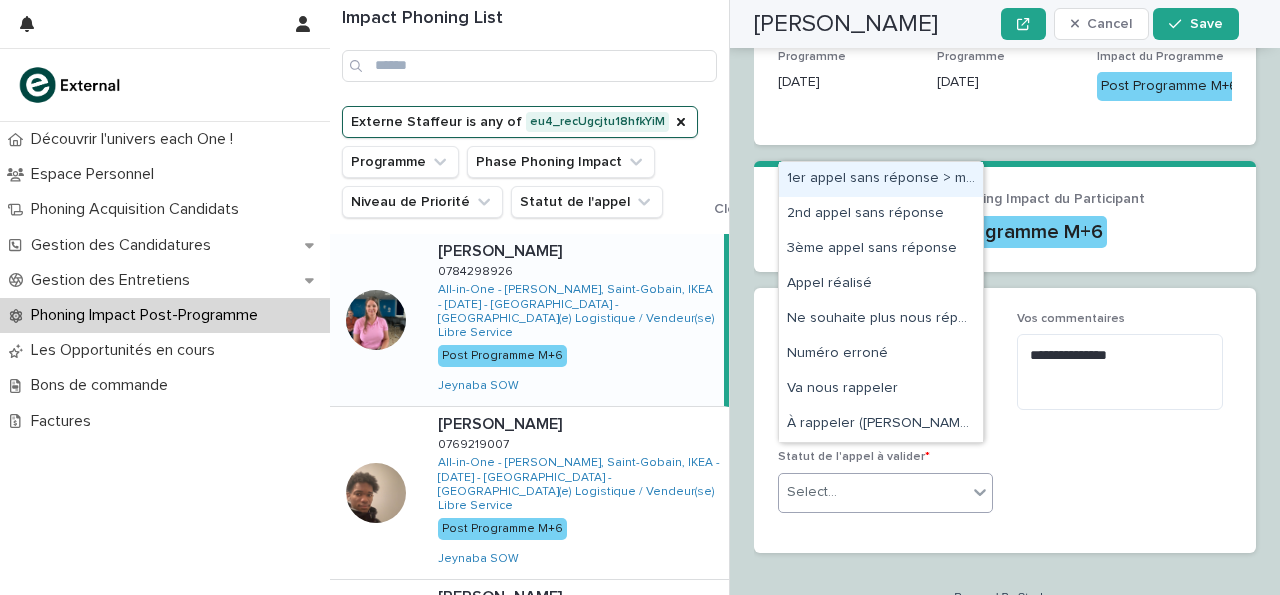 click 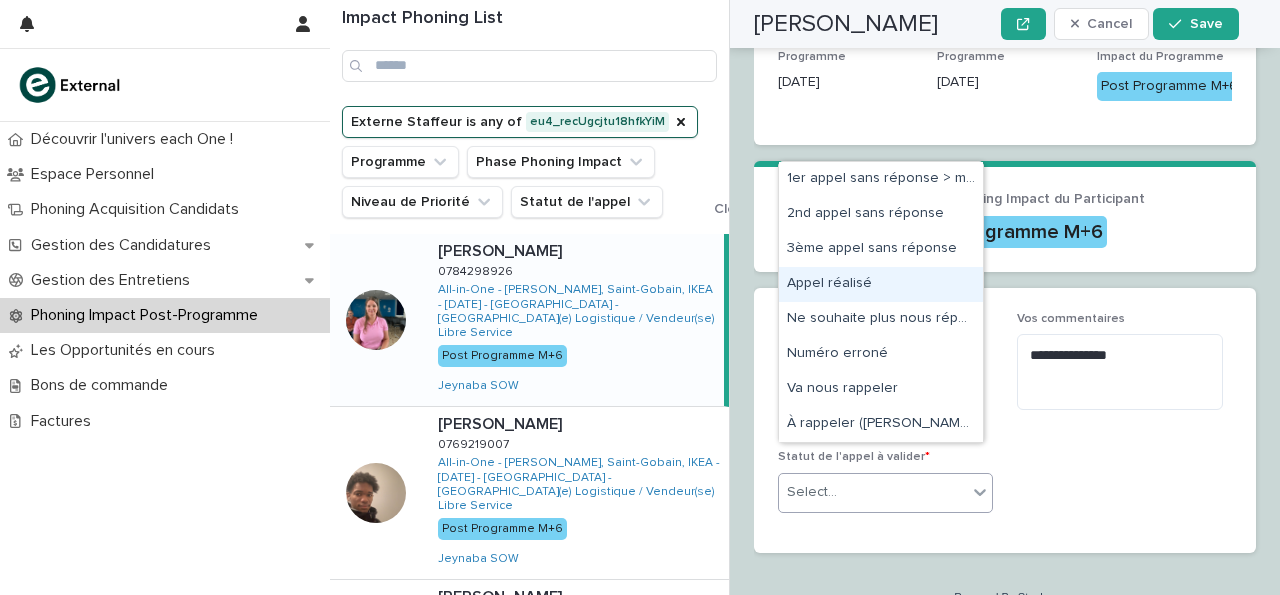 click on "Appel réalisé" at bounding box center [881, 284] 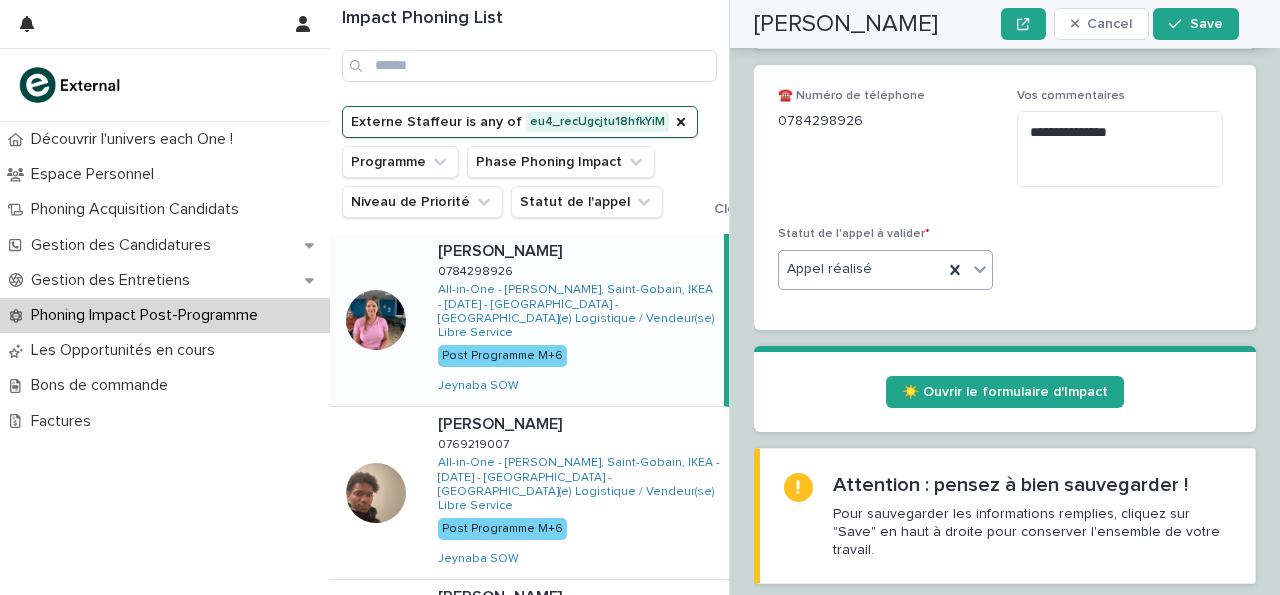 scroll, scrollTop: 799, scrollLeft: 0, axis: vertical 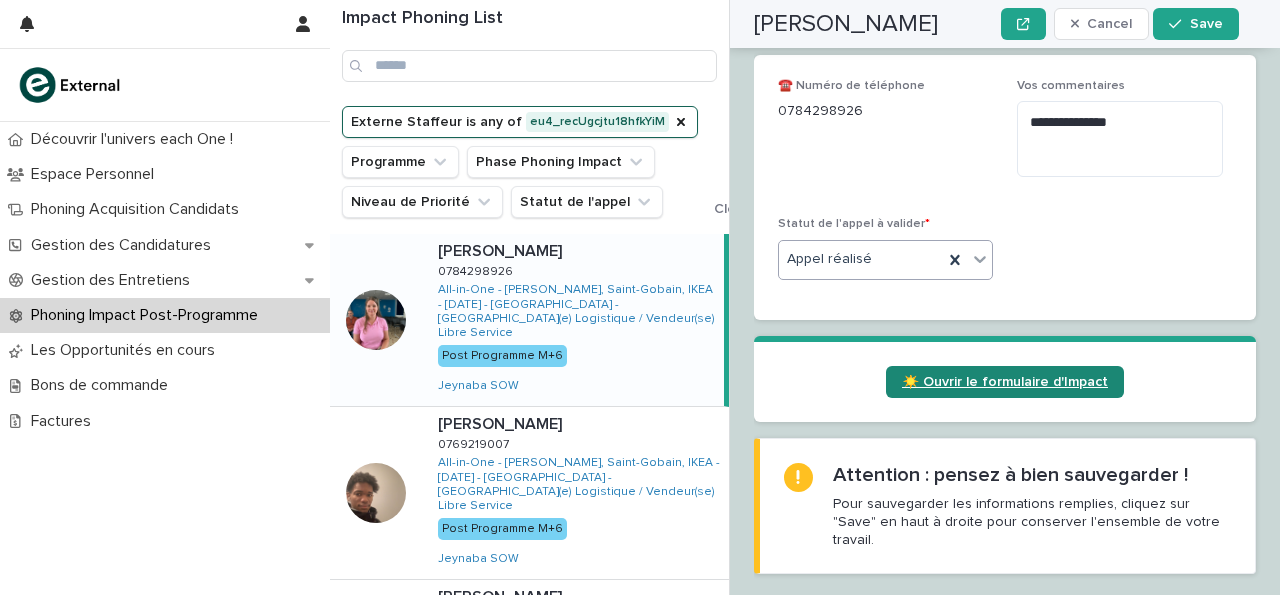 click on "☀️ Ouvrir le formulaire d'Impact" at bounding box center (1005, 382) 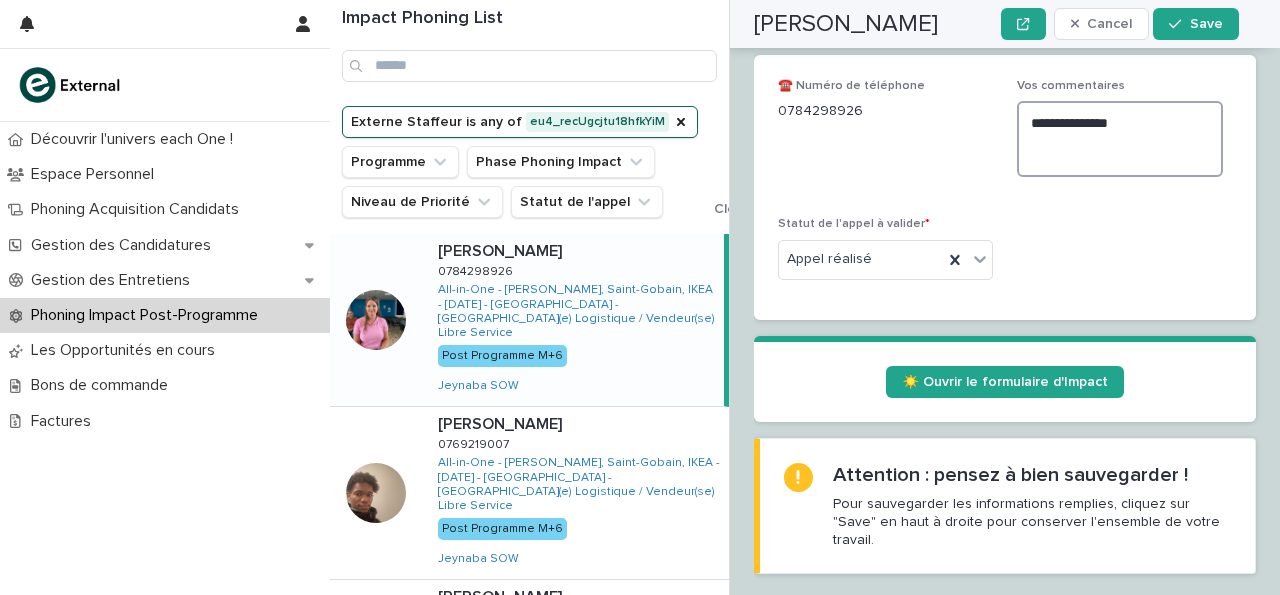 click on "**********" at bounding box center [1120, 139] 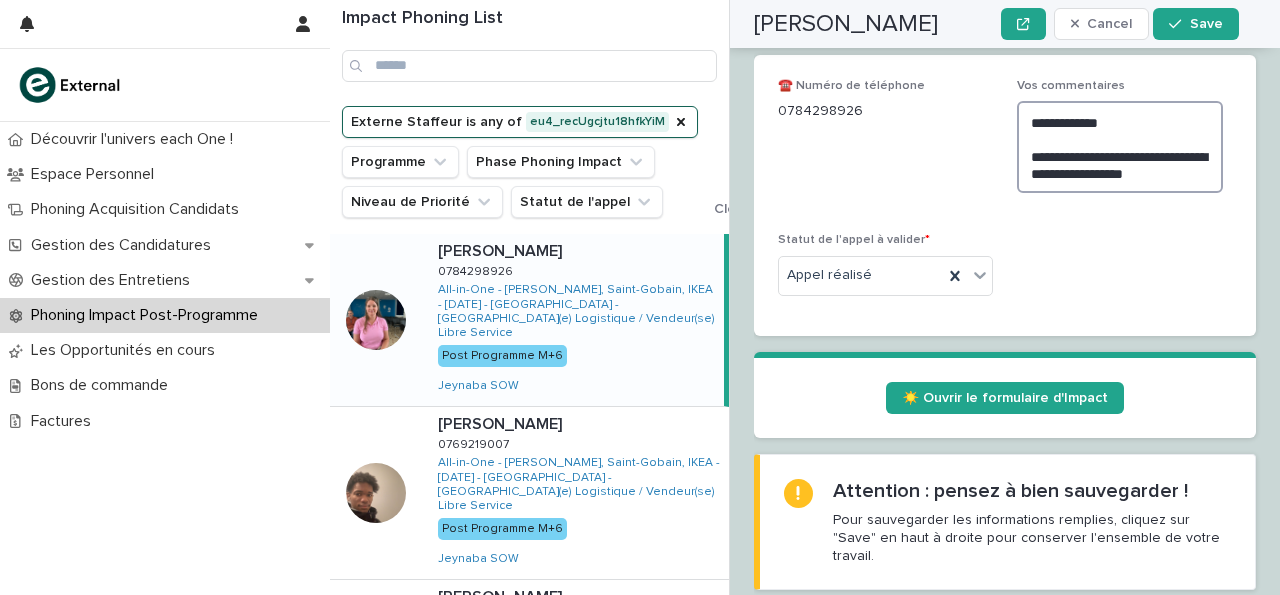 scroll, scrollTop: 836, scrollLeft: 0, axis: vertical 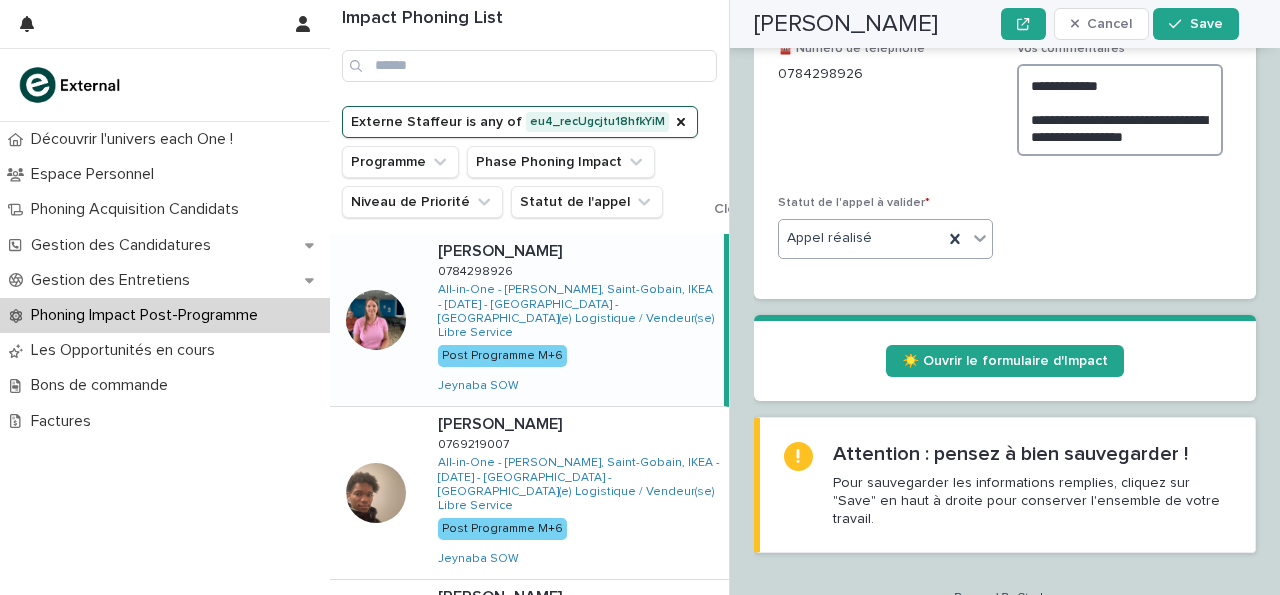 type on "**********" 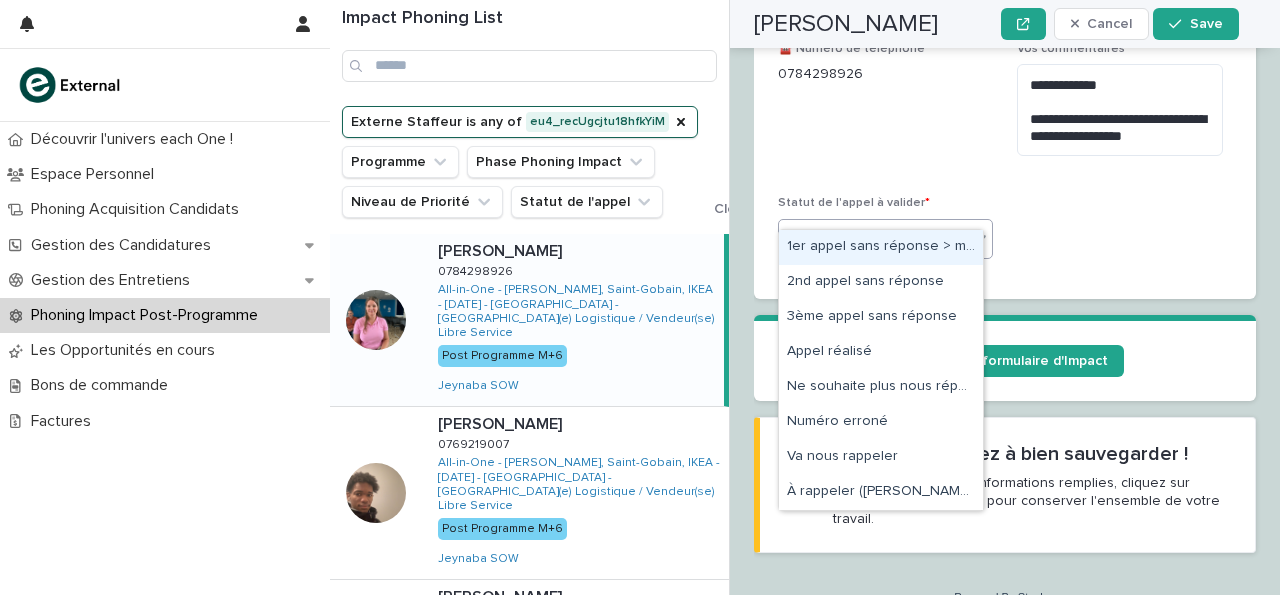 click 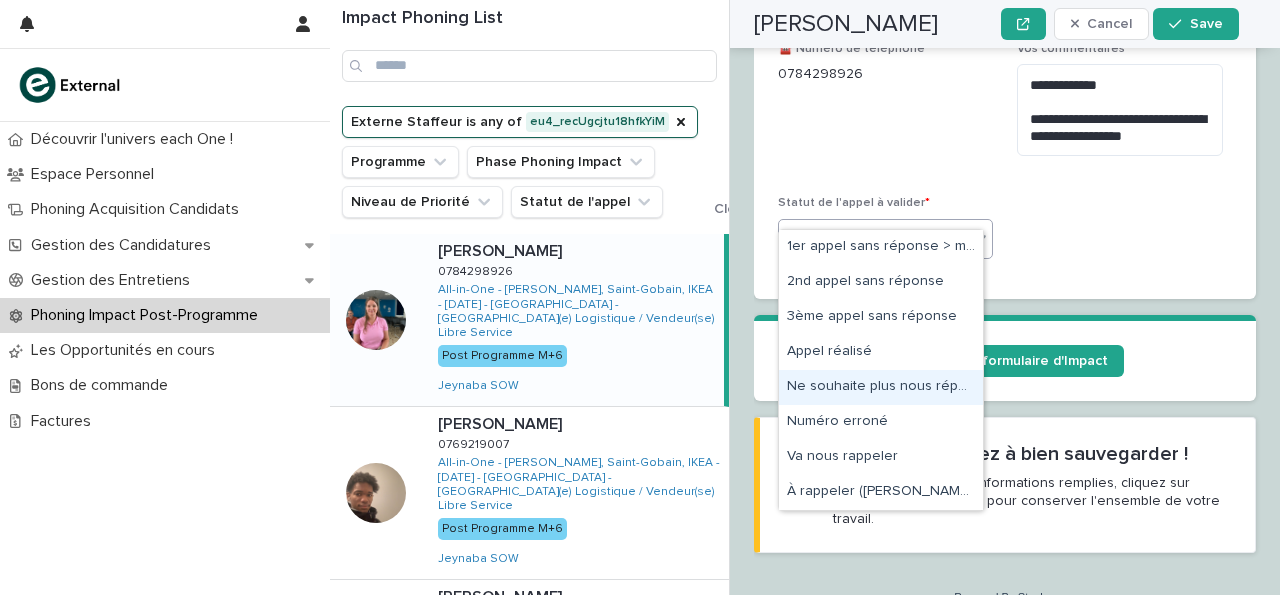 click on "Ne souhaite plus nous répondre" at bounding box center [881, 387] 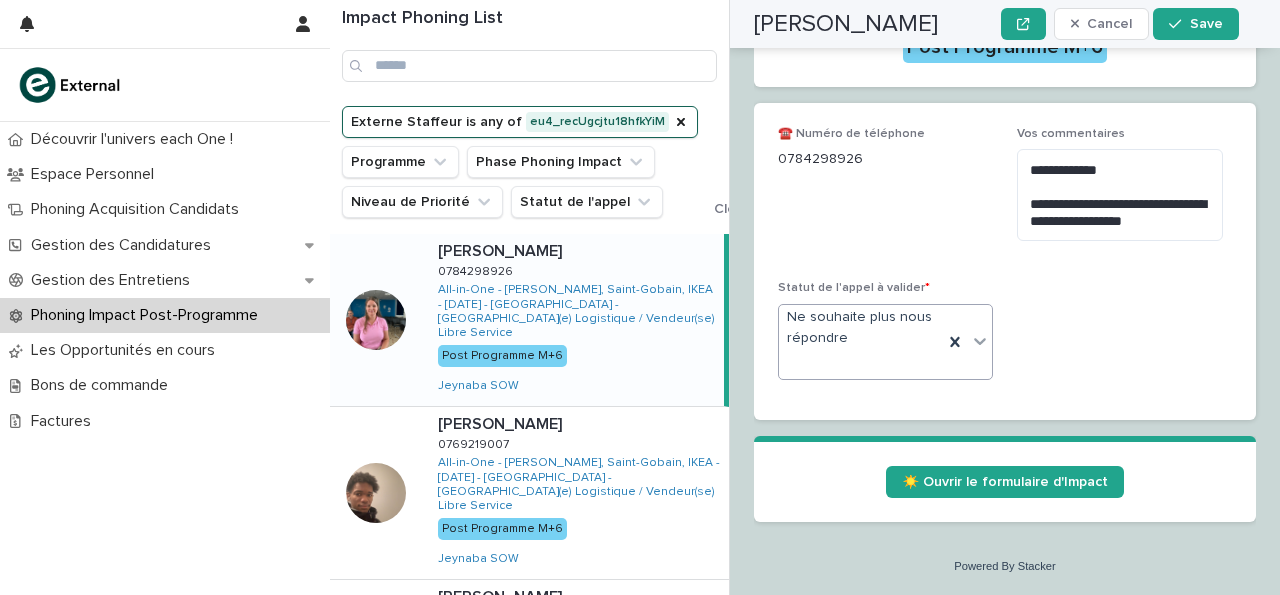 scroll, scrollTop: 582, scrollLeft: 0, axis: vertical 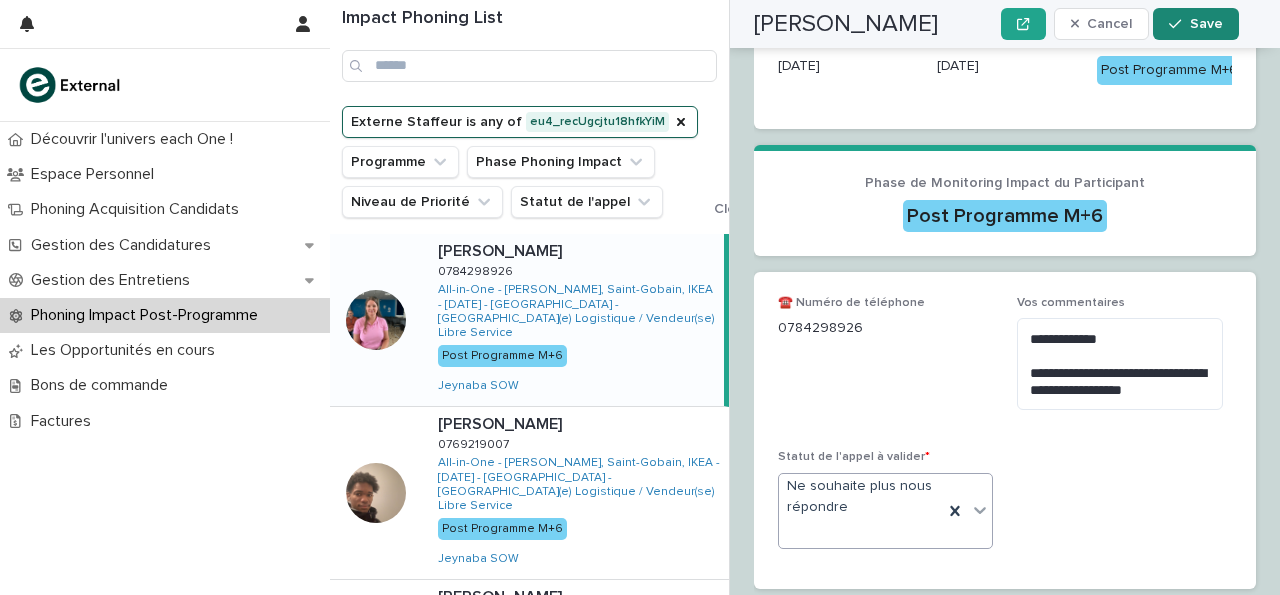 click on "Save" at bounding box center (1206, 24) 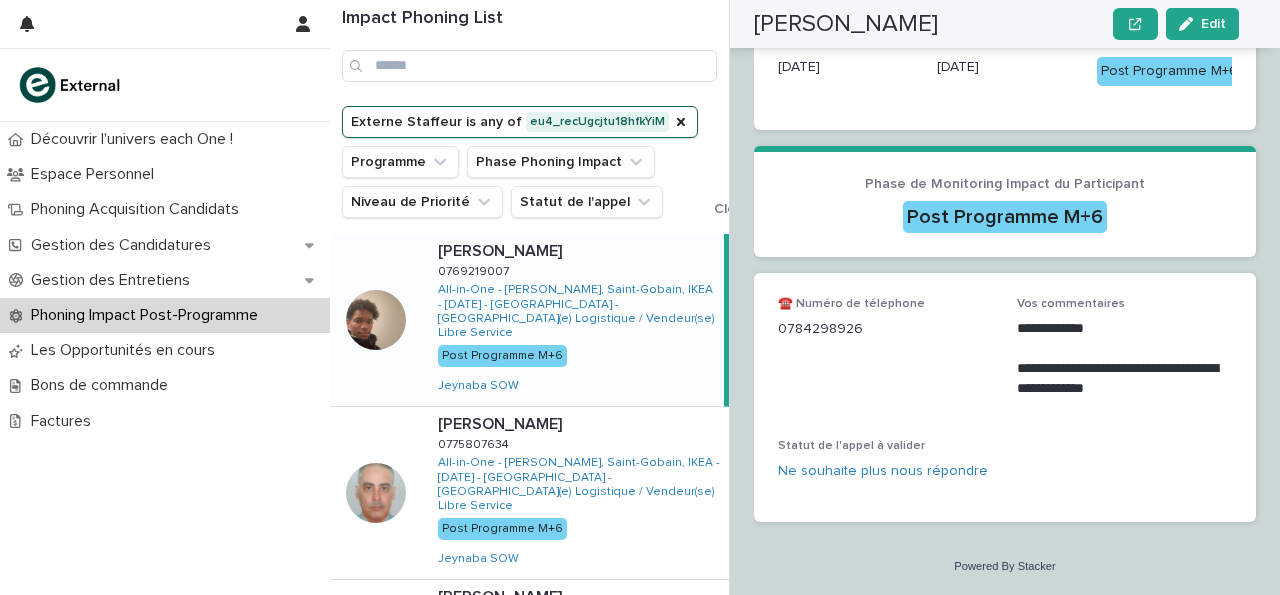 scroll, scrollTop: 413, scrollLeft: 0, axis: vertical 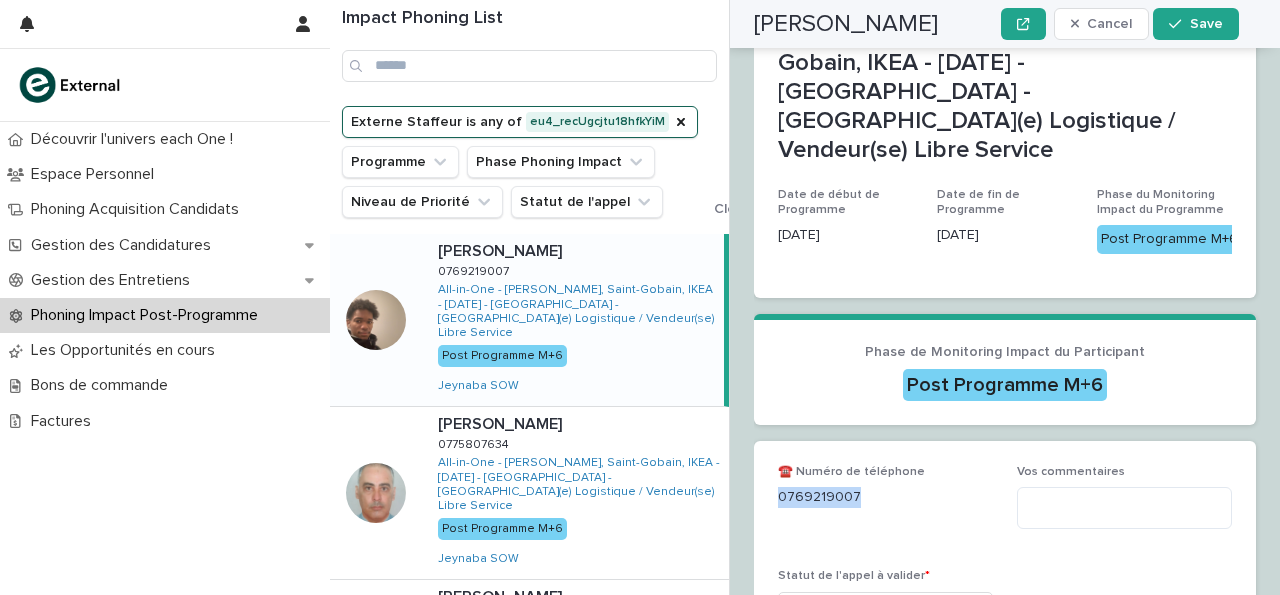 drag, startPoint x: 776, startPoint y: 468, endPoint x: 871, endPoint y: 484, distance: 96.337944 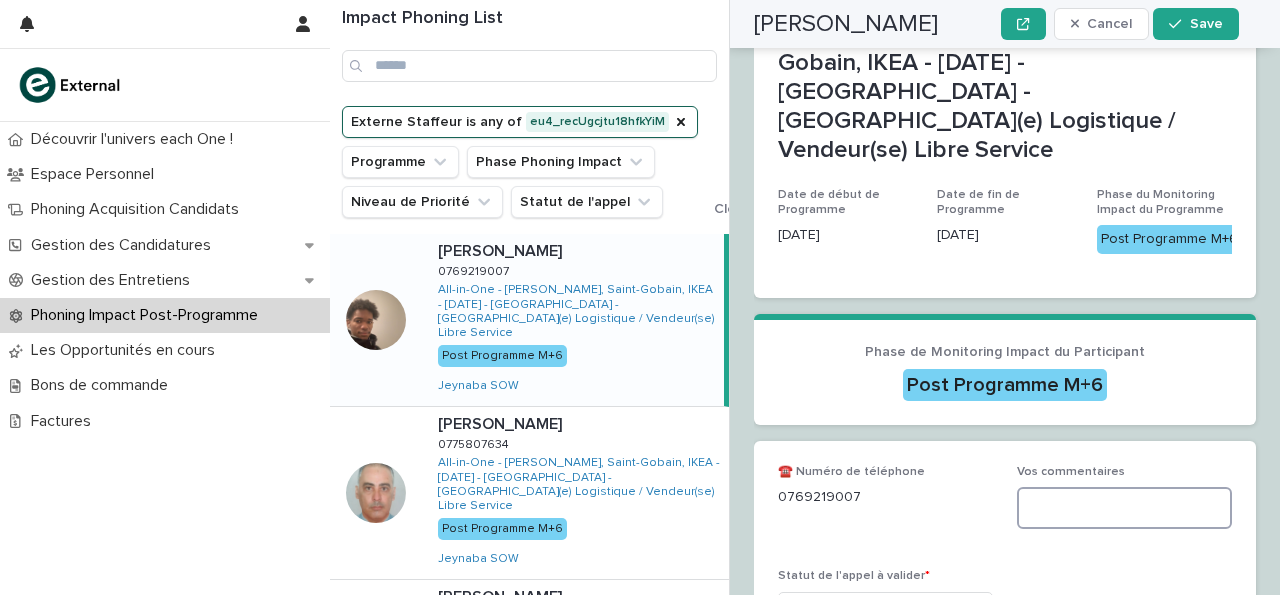 click at bounding box center [1124, 508] 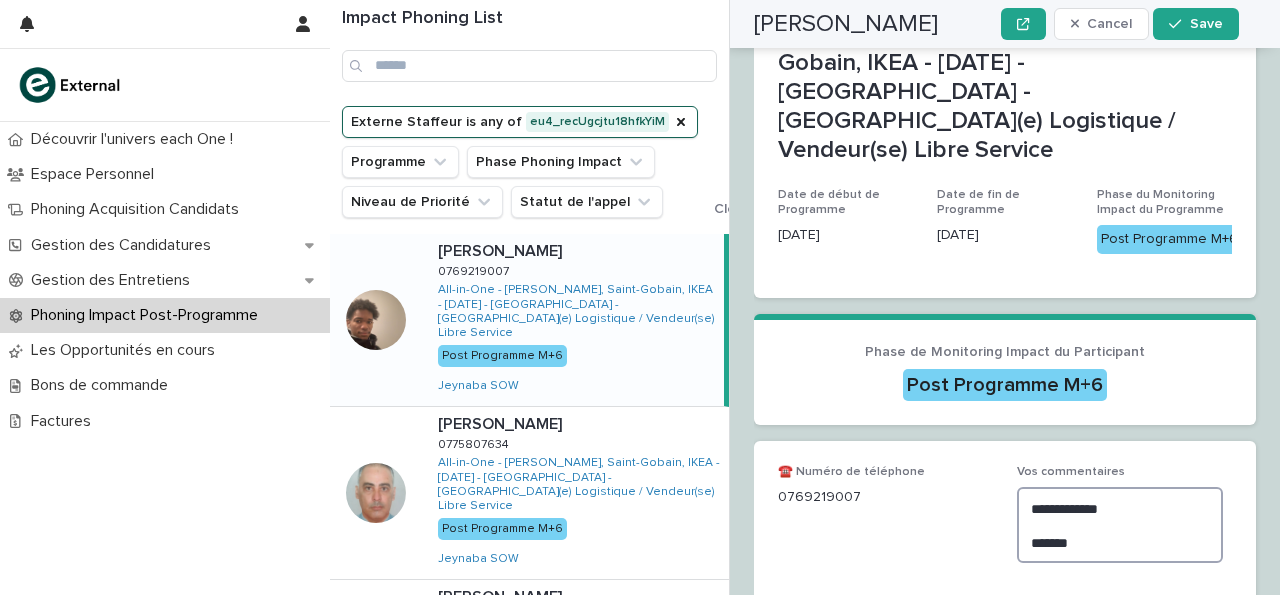 scroll, scrollTop: 566, scrollLeft: 0, axis: vertical 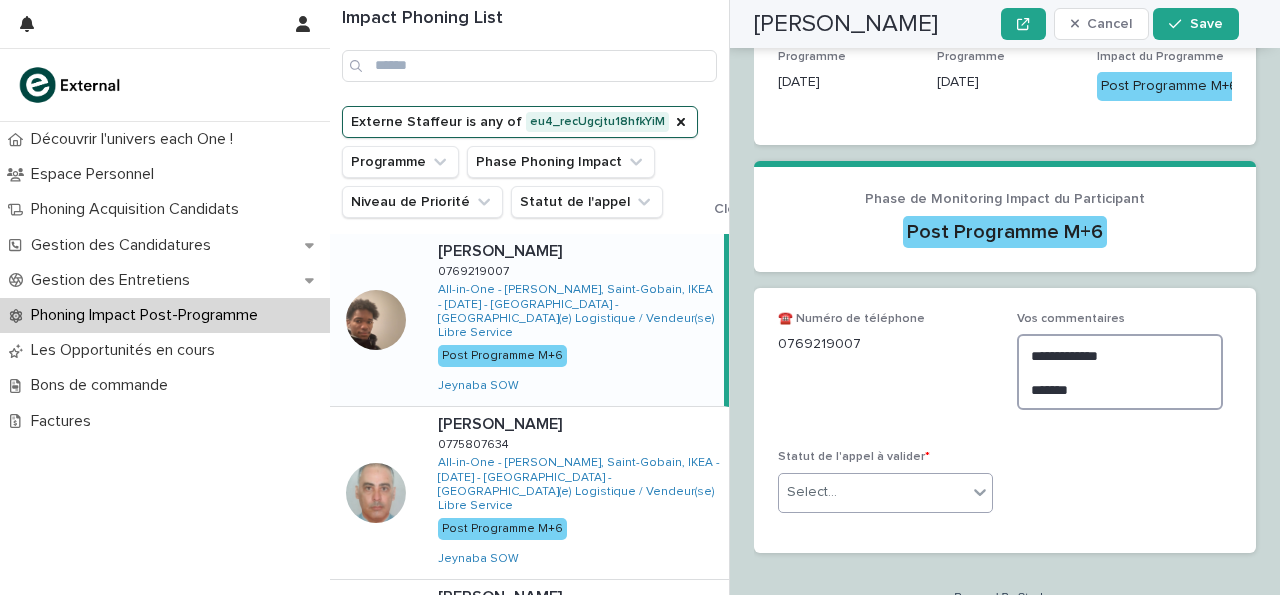 type on "**********" 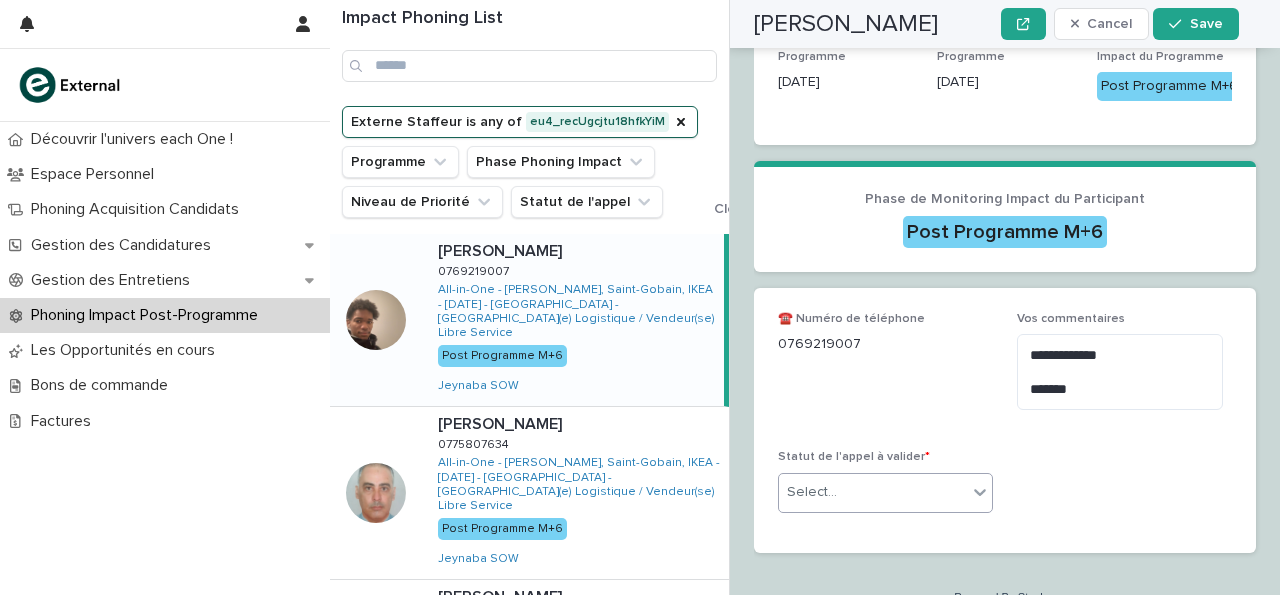click on "Select..." at bounding box center (873, 492) 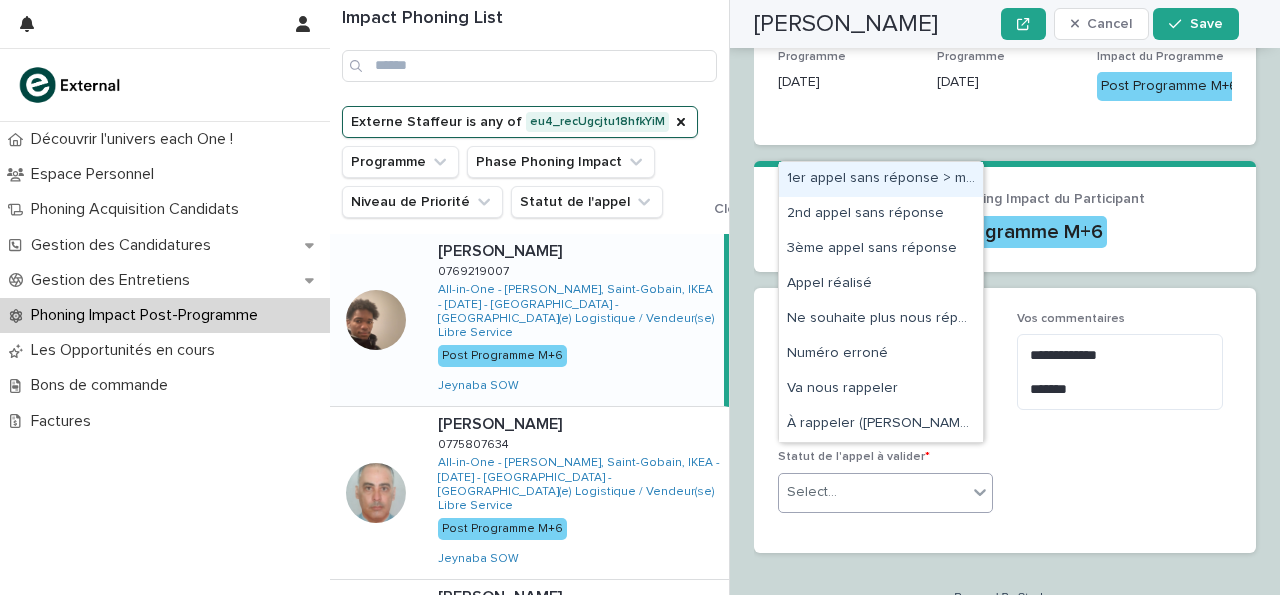 click on "1er appel sans réponse > message laissé" at bounding box center [881, 179] 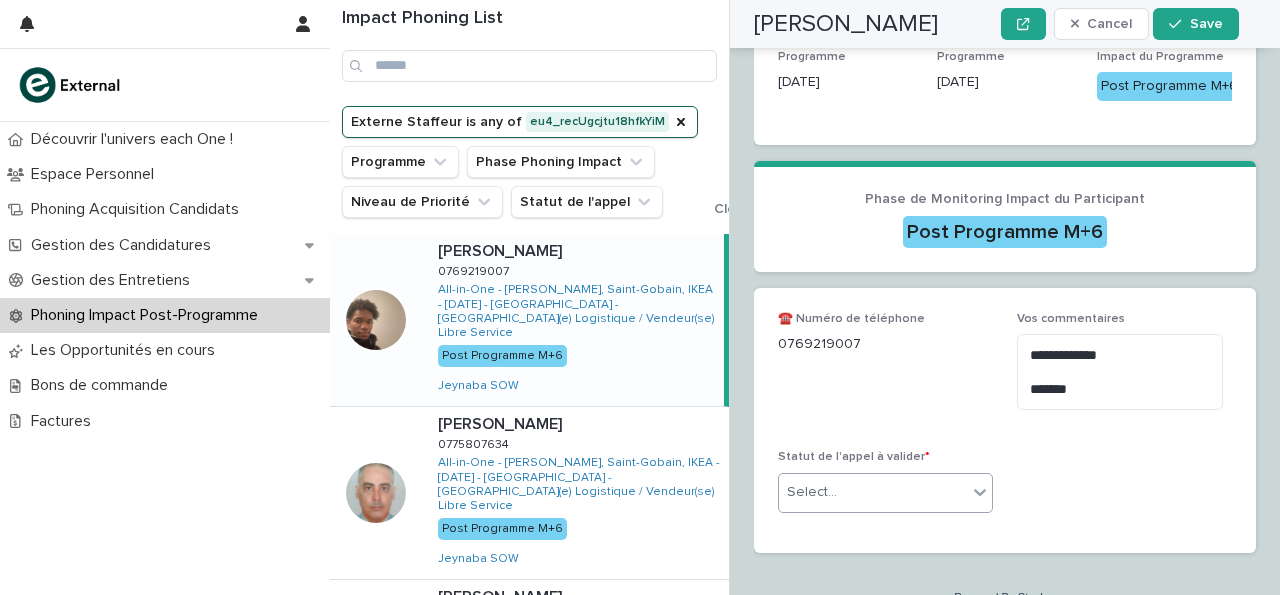 scroll, scrollTop: 566, scrollLeft: 0, axis: vertical 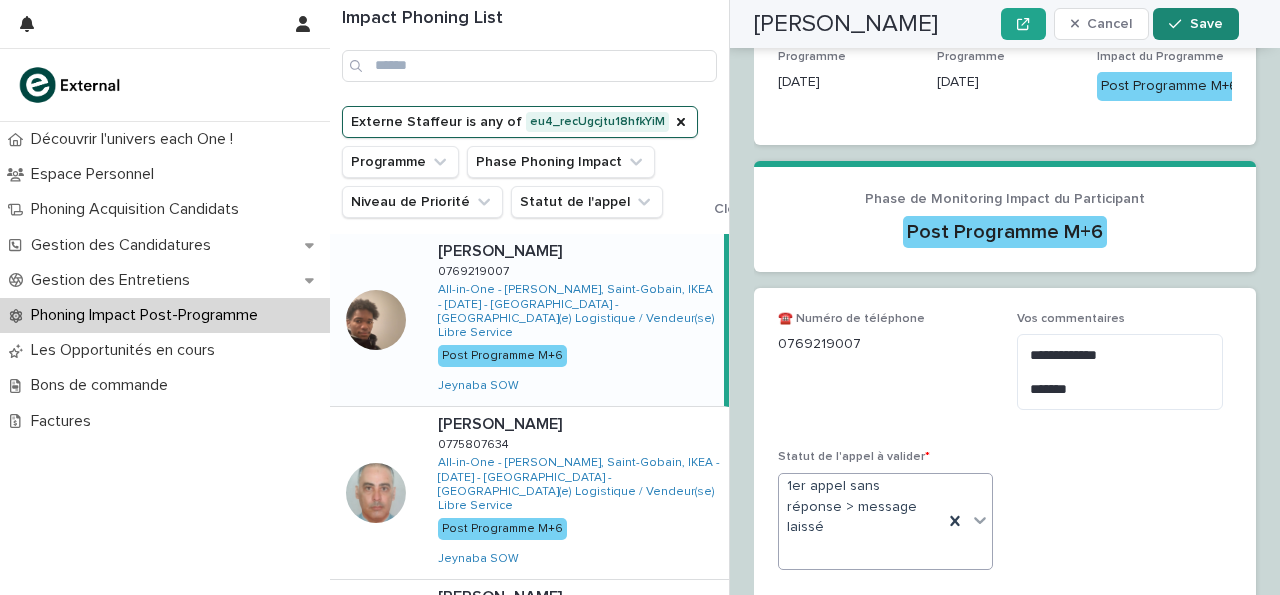 click on "Save" at bounding box center (1206, 24) 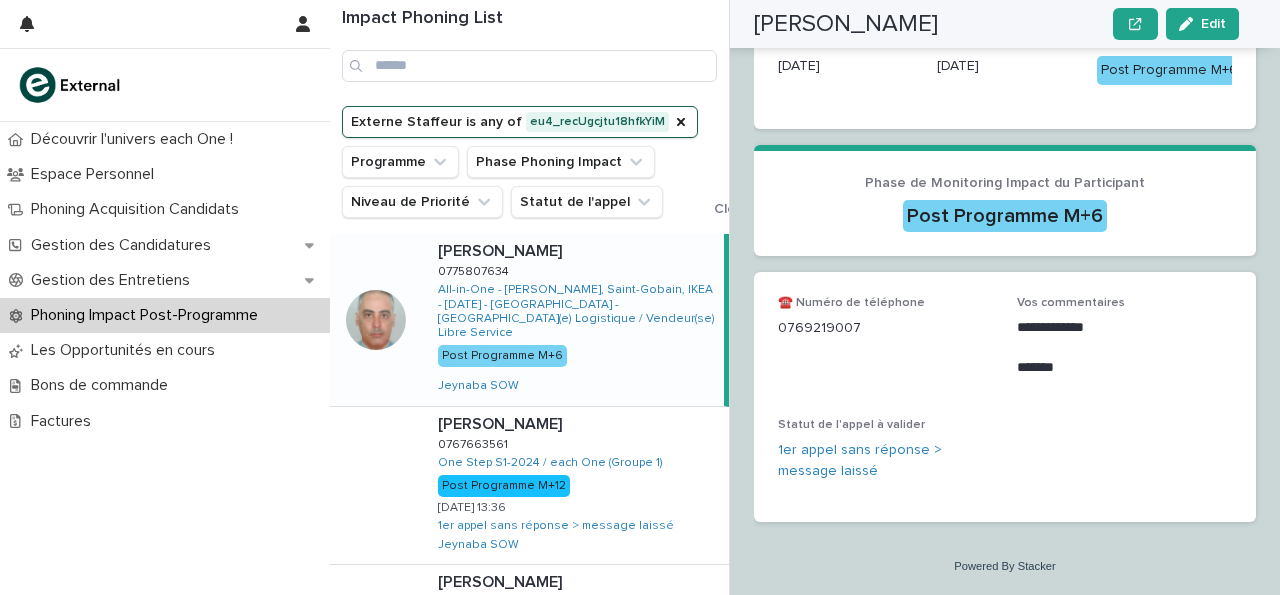 scroll, scrollTop: 434, scrollLeft: 0, axis: vertical 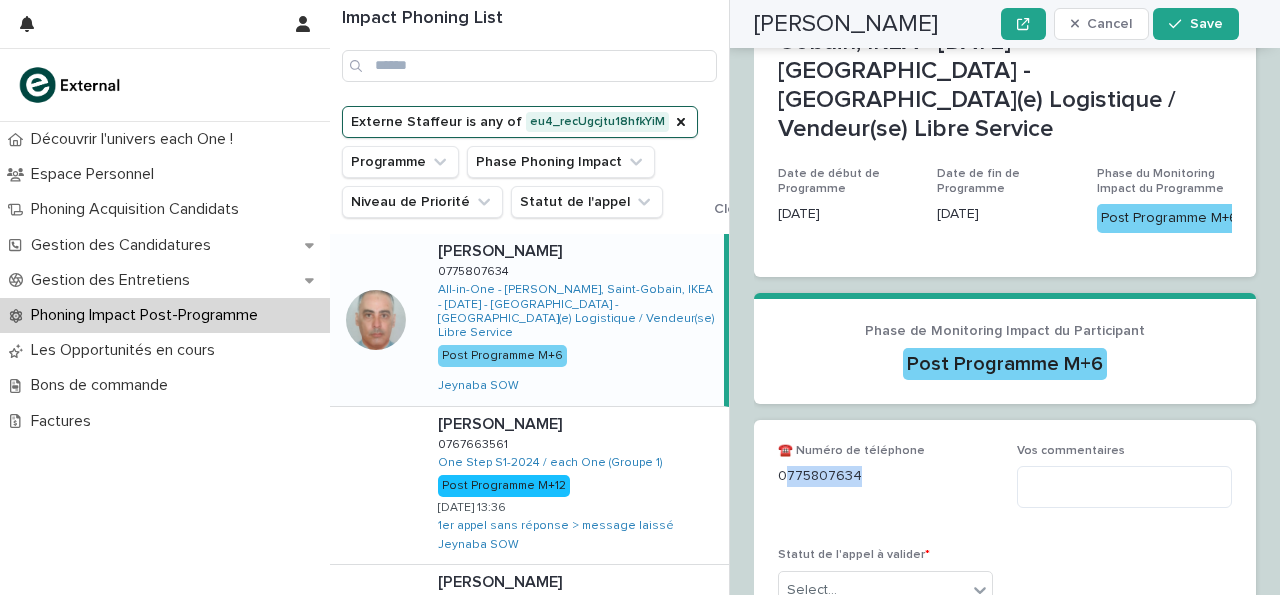 drag, startPoint x: 783, startPoint y: 452, endPoint x: 865, endPoint y: 445, distance: 82.29824 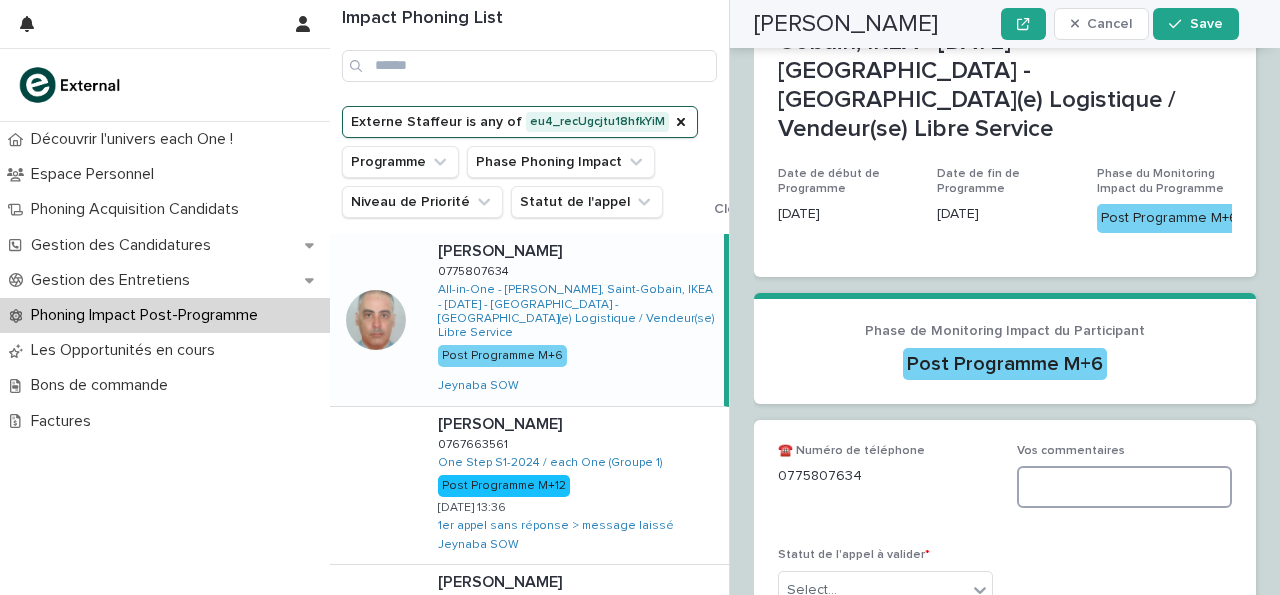 click at bounding box center [1124, 487] 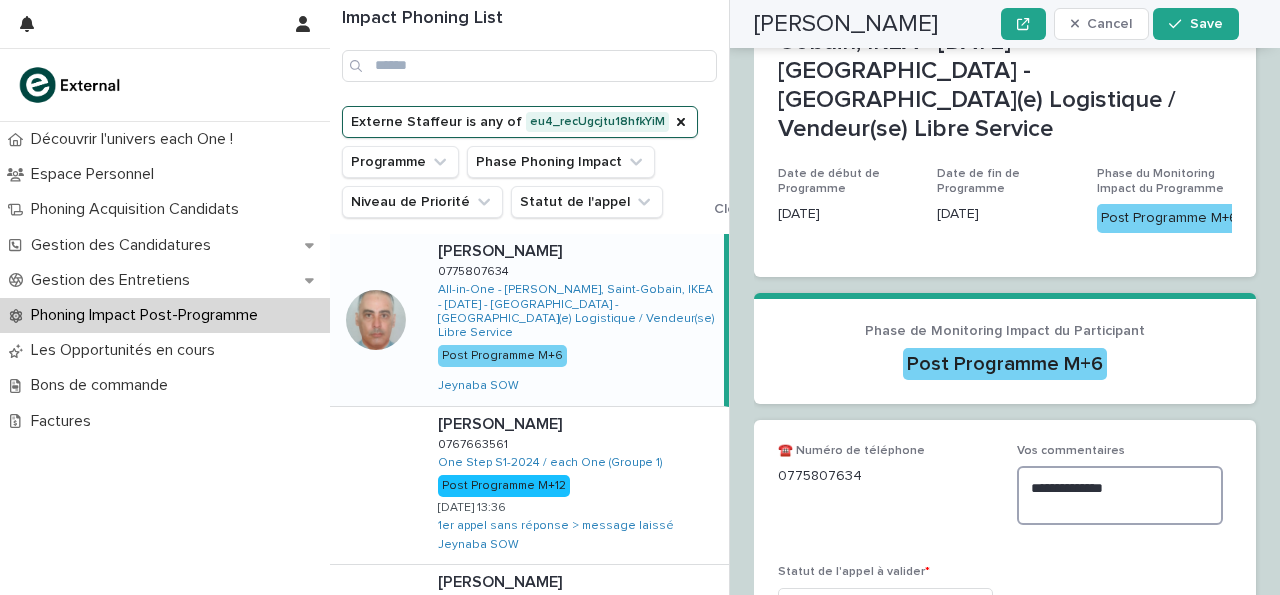 scroll, scrollTop: 549, scrollLeft: 0, axis: vertical 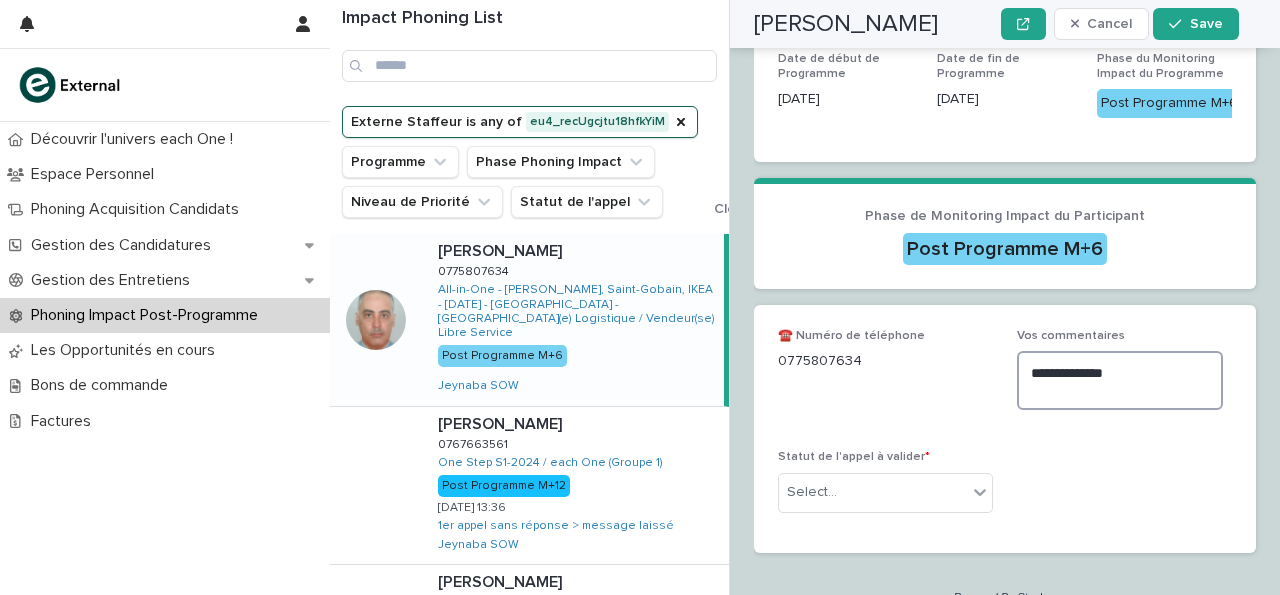 type on "**********" 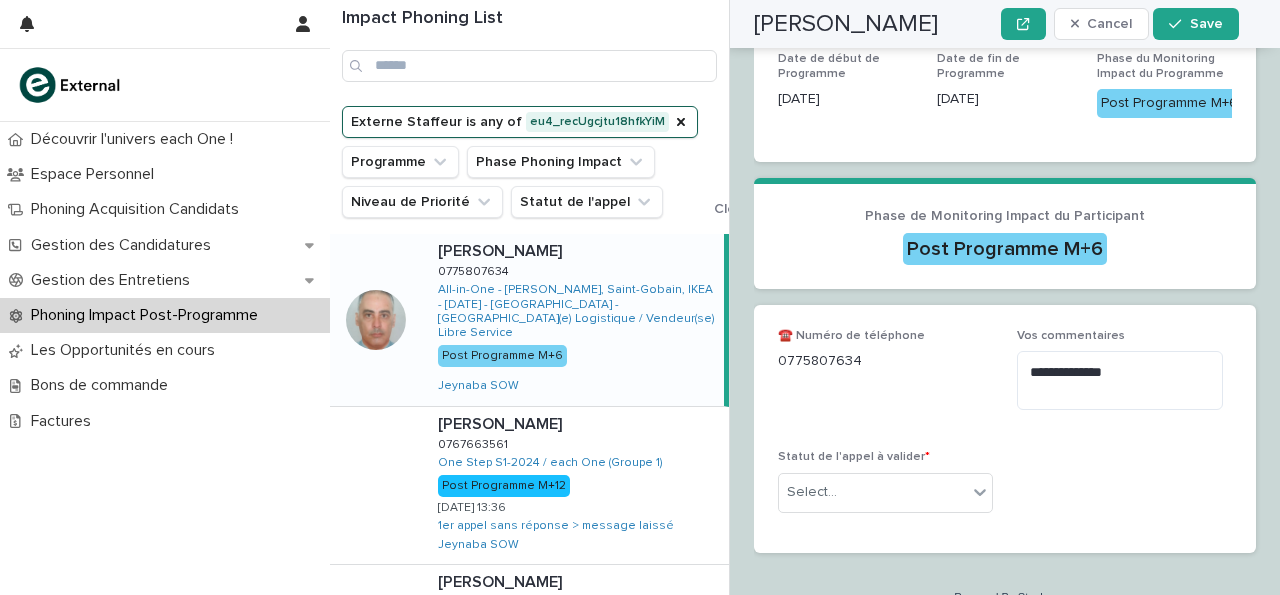 click on "Statut de l'appel à valider * Select..." at bounding box center (885, 489) 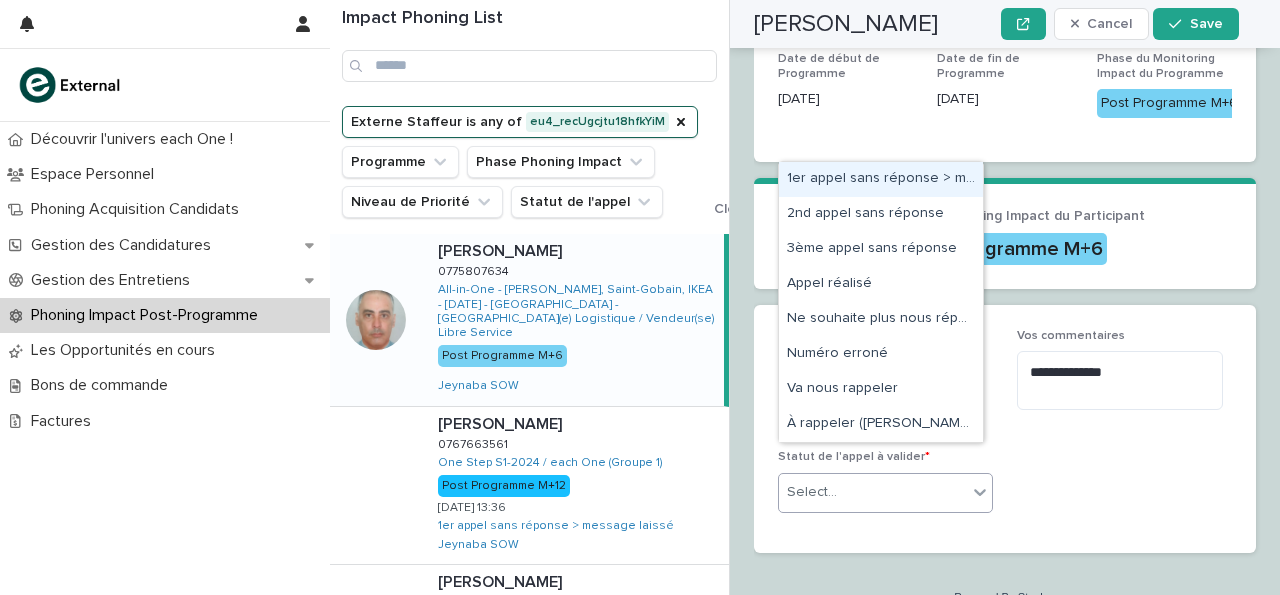 click on "Select..." at bounding box center [873, 492] 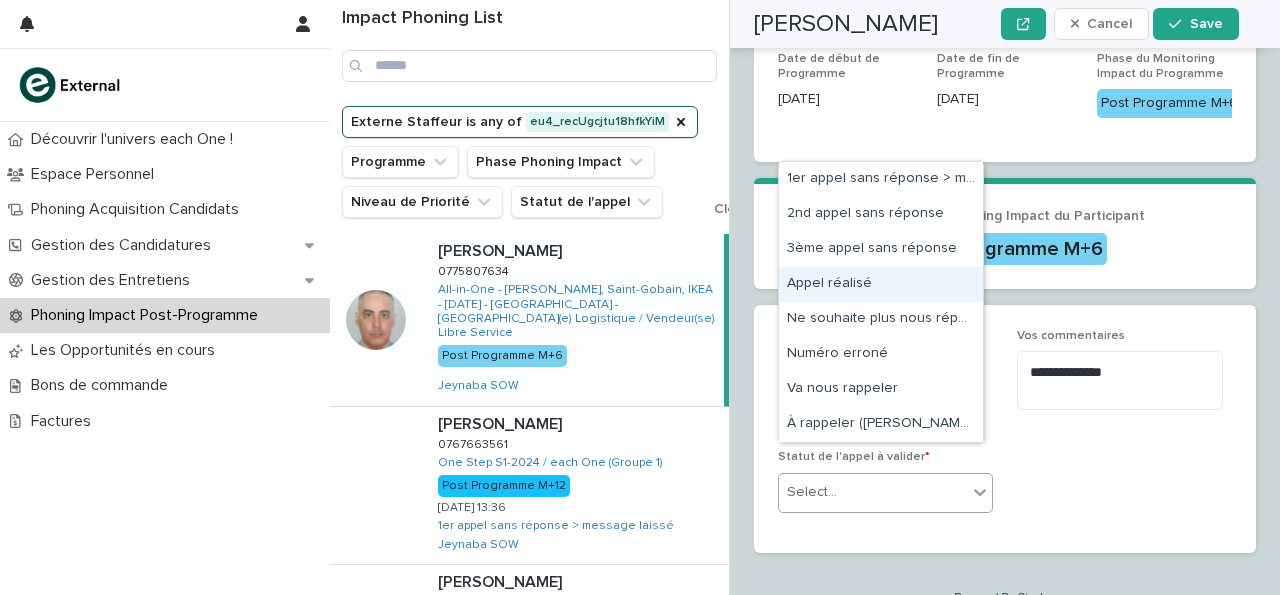 click on "Appel réalisé" at bounding box center [881, 284] 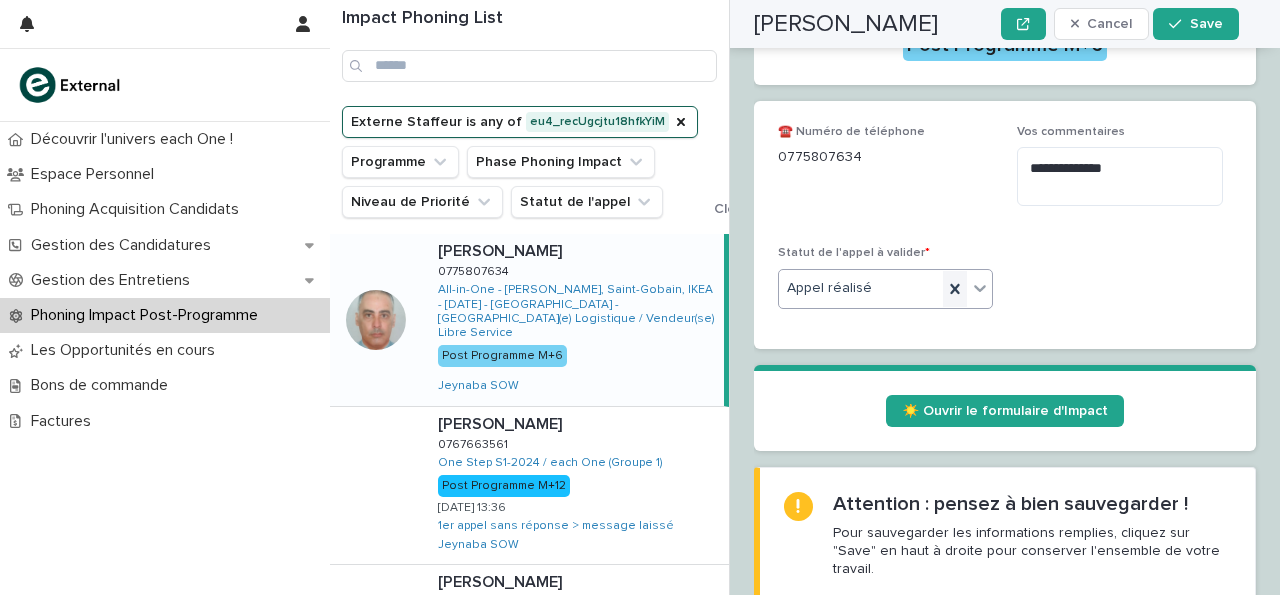 scroll, scrollTop: 803, scrollLeft: 0, axis: vertical 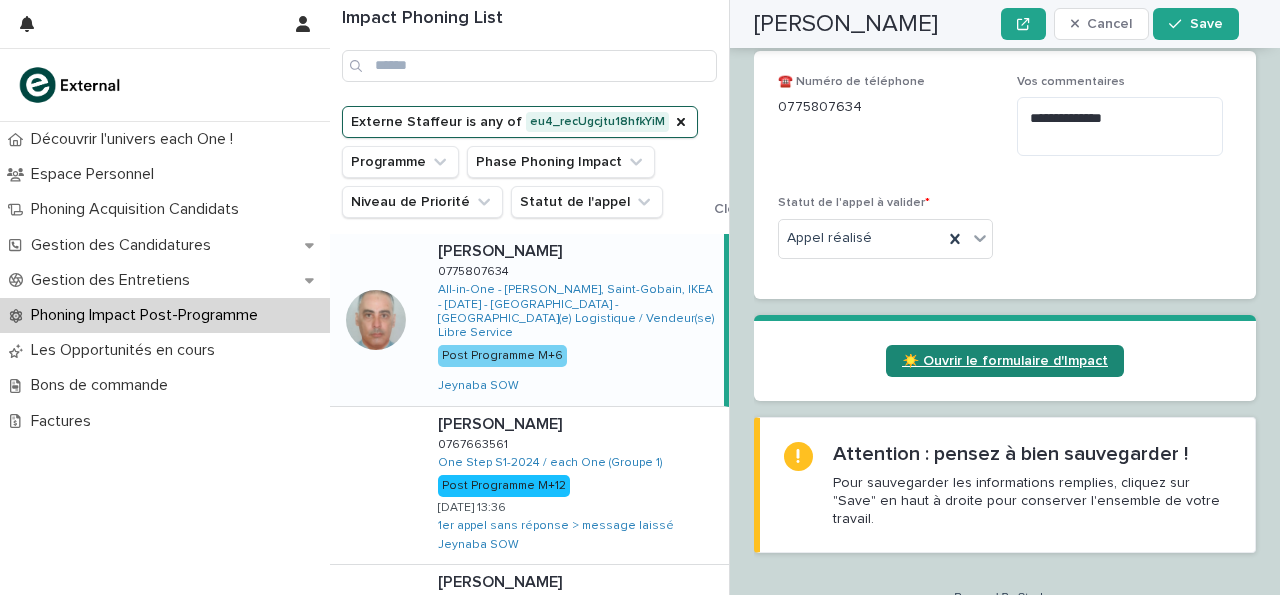 click on "☀️ Ouvrir le formulaire d'Impact" at bounding box center [1005, 361] 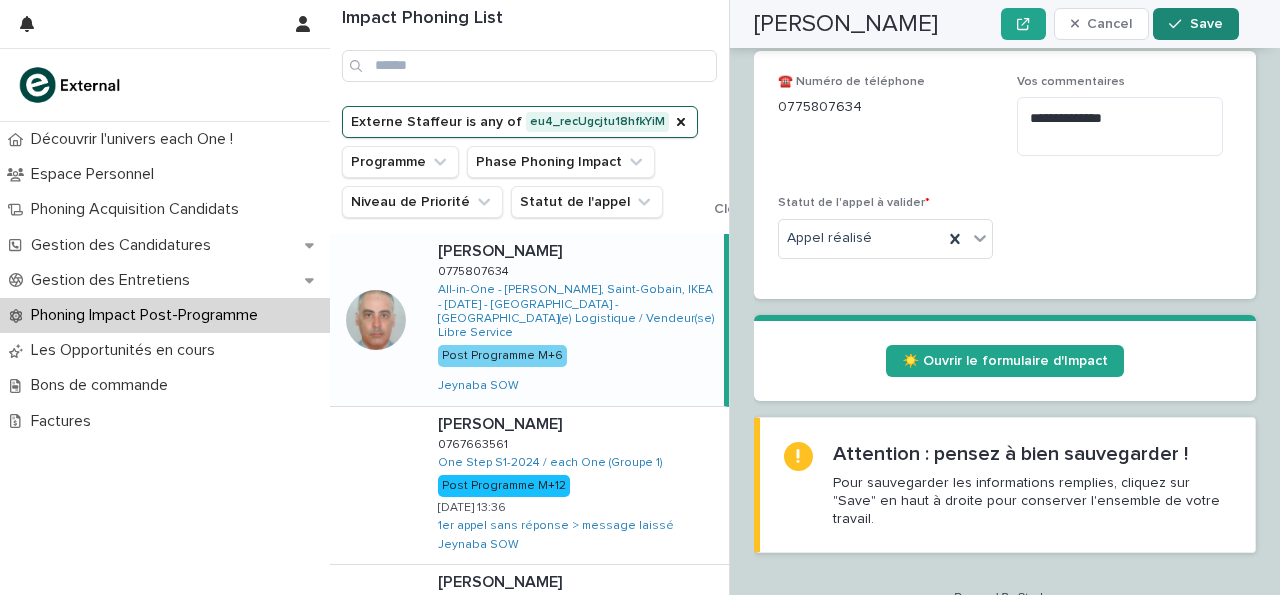 click on "Save" at bounding box center (1195, 24) 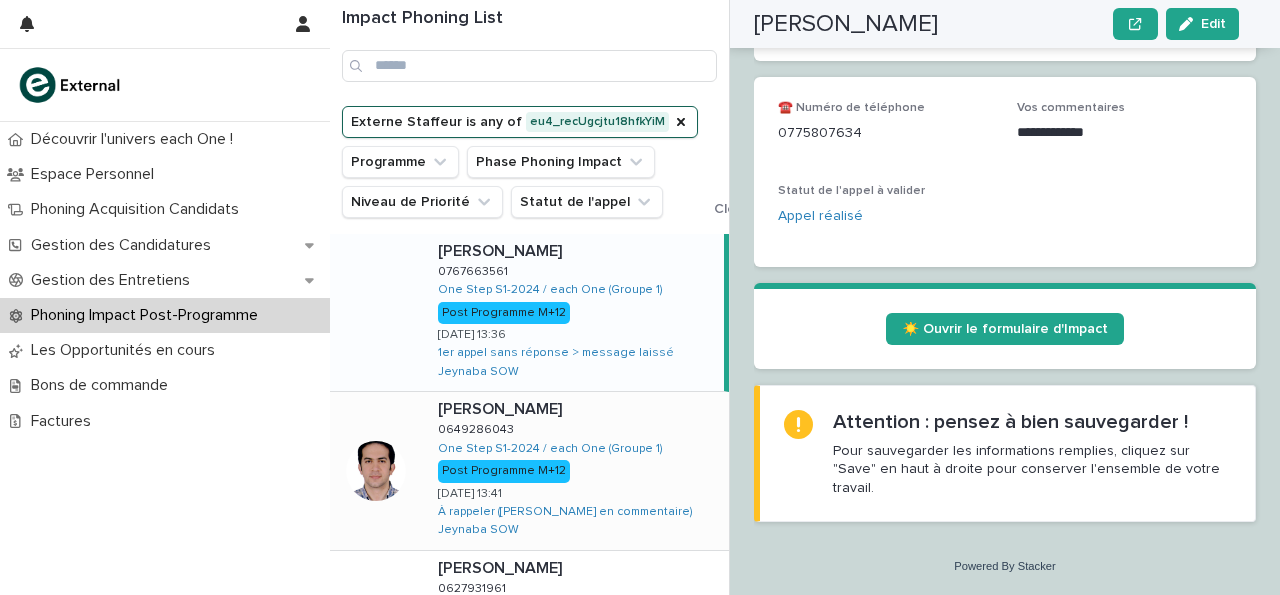 scroll, scrollTop: 232, scrollLeft: 0, axis: vertical 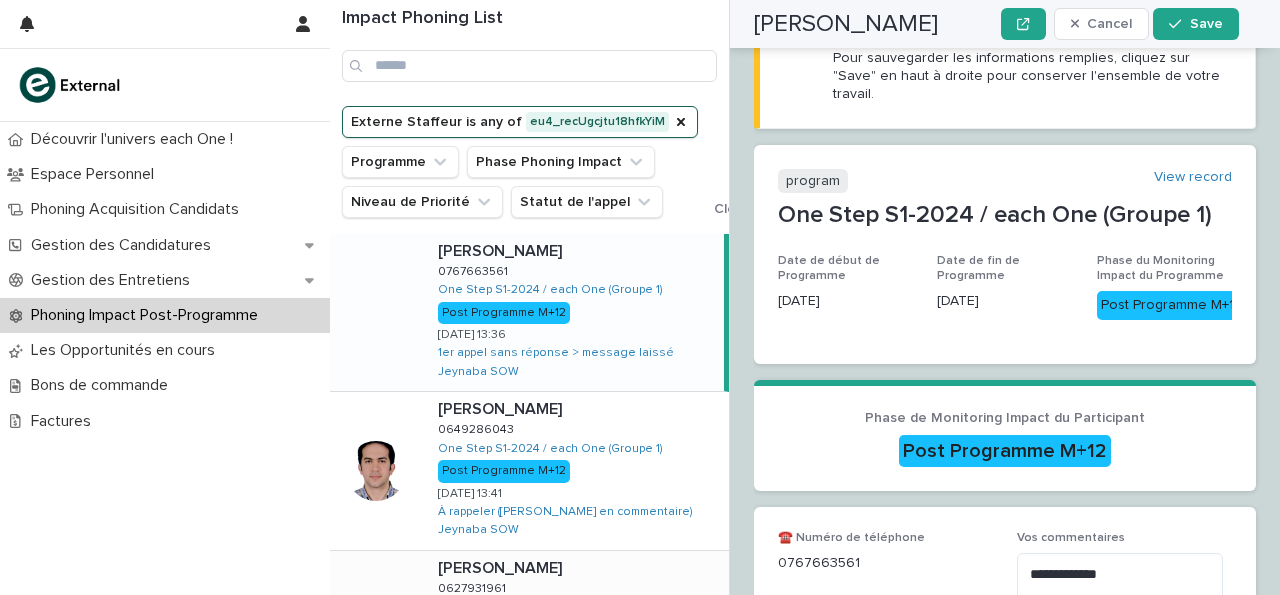 click on "Amboson LILLIAN Amboson LILLIAN   0627931961 0627931961   One Step S1-2024 / each One (Groupe 1)   Post Programme M+12 3/7/2025 11:11 Va nous rappeler   Jeynaba SOW" at bounding box center [575, 630] 